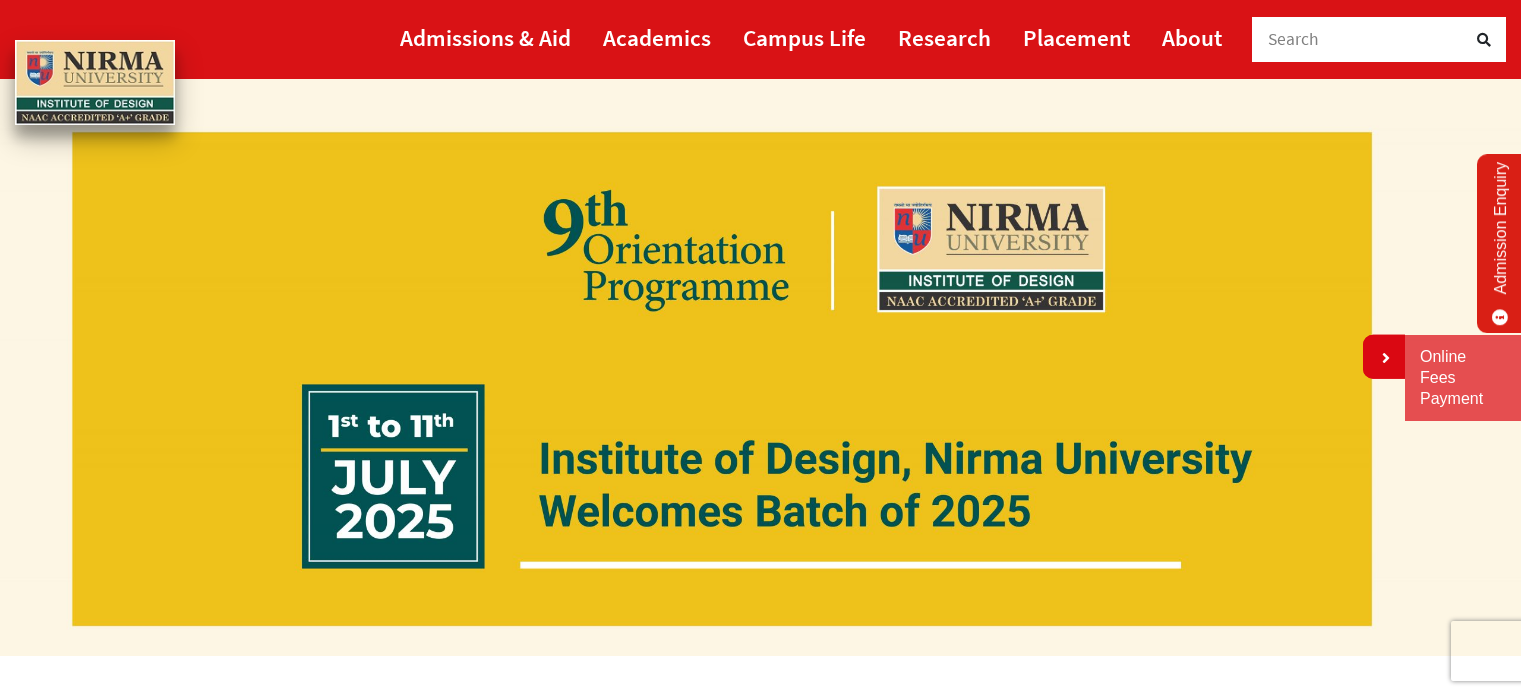 scroll, scrollTop: 0, scrollLeft: 0, axis: both 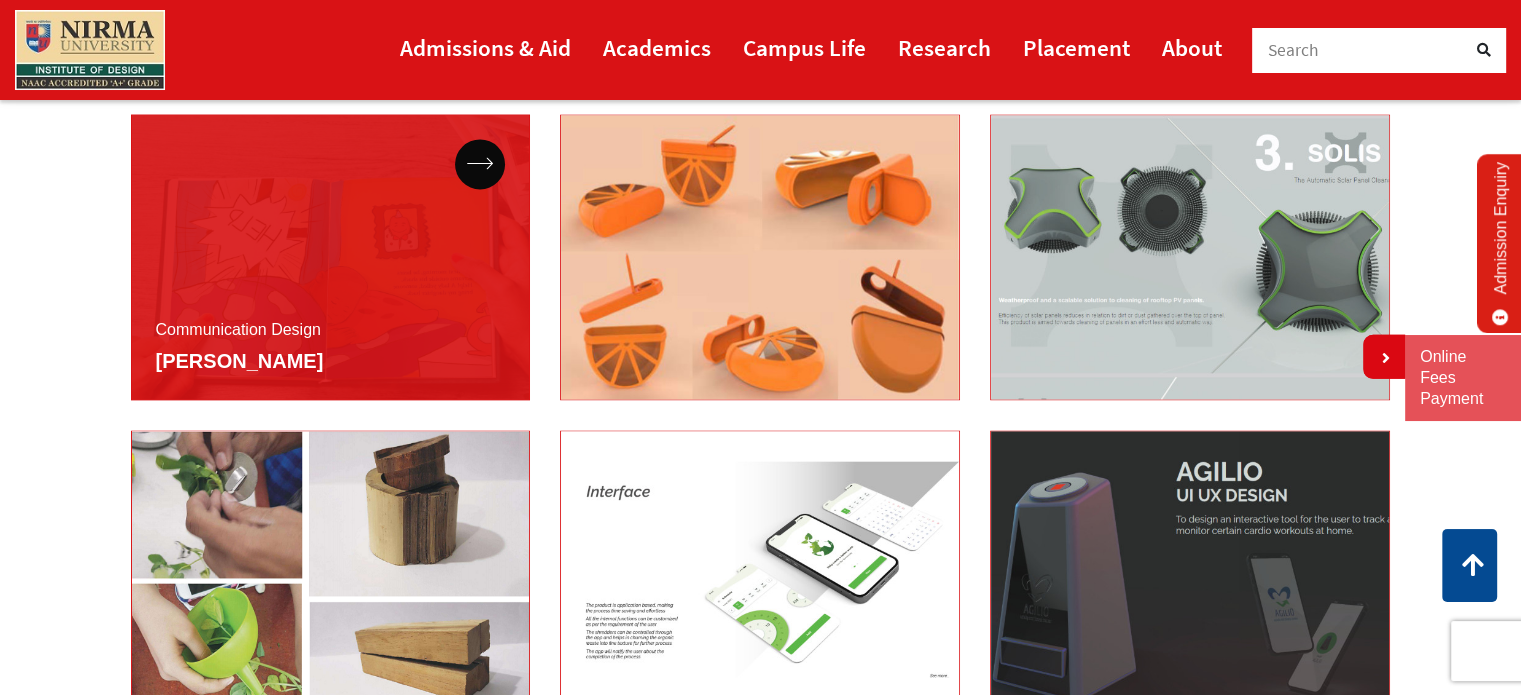 click on "Communication Design   Saee Kerkar" at bounding box center (331, 257) 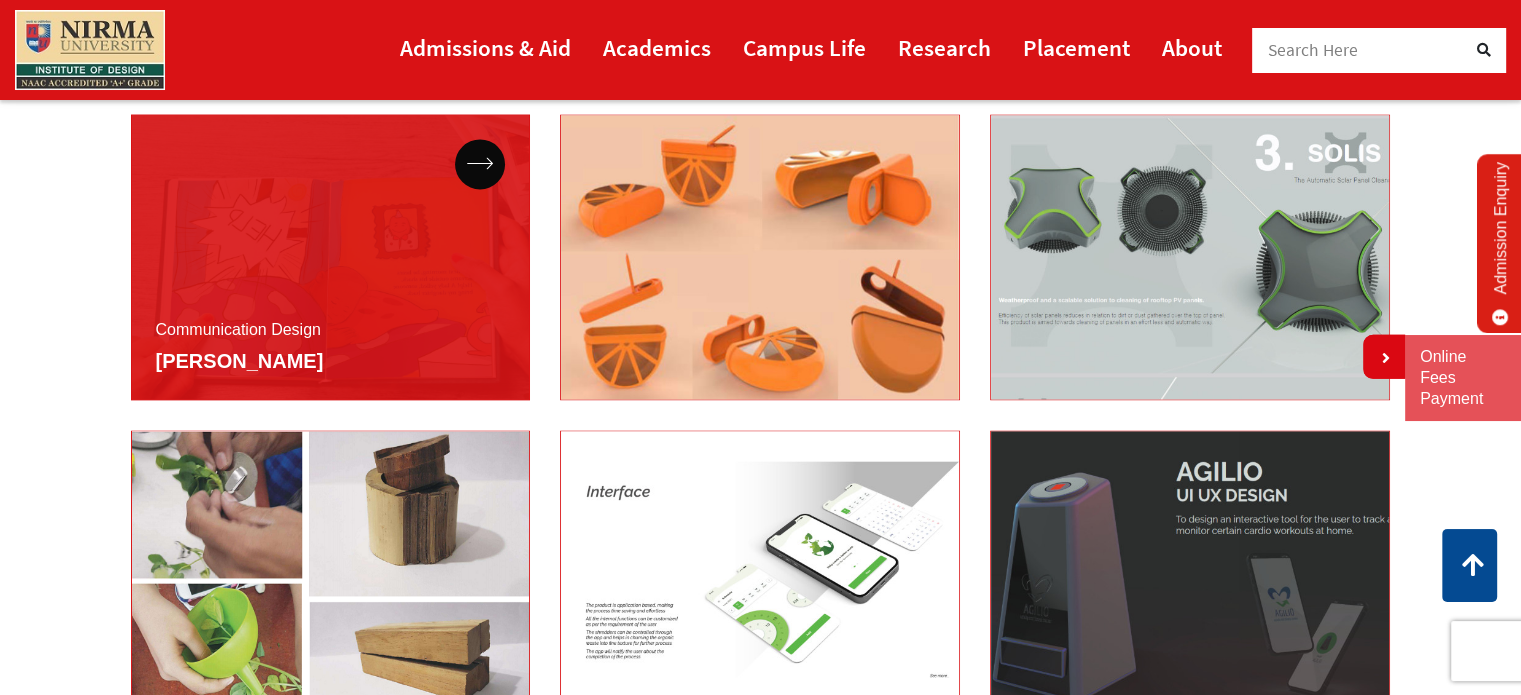 click on "Communication Design   Saee Kerkar" at bounding box center (331, 257) 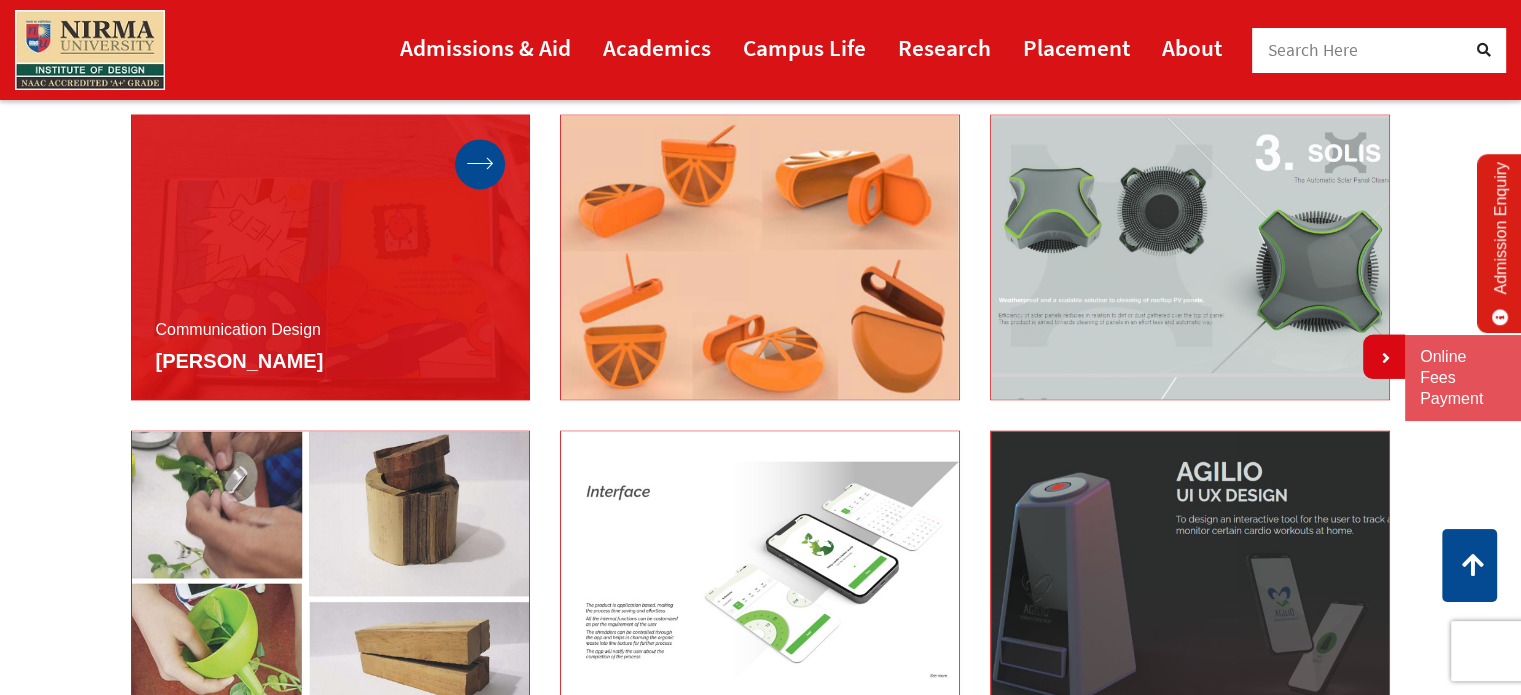 click 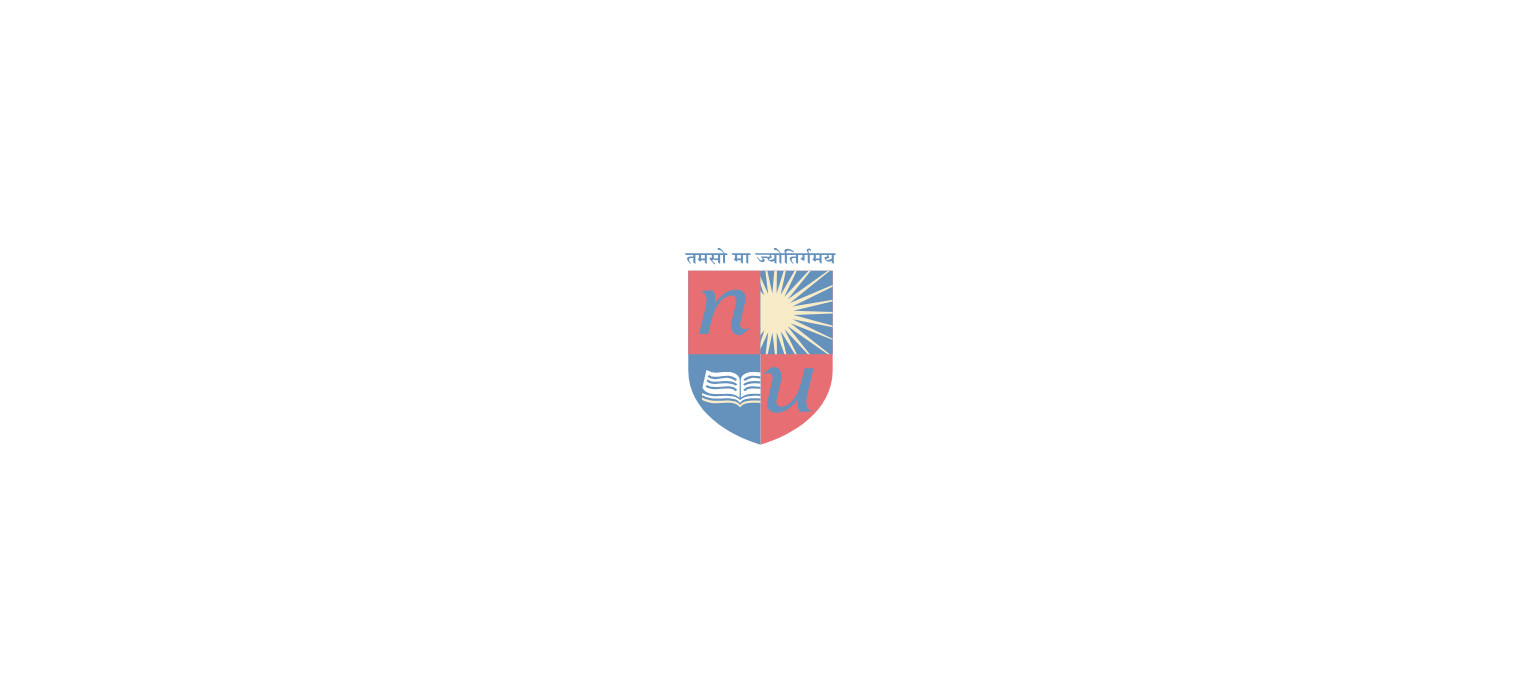 scroll, scrollTop: 0, scrollLeft: 0, axis: both 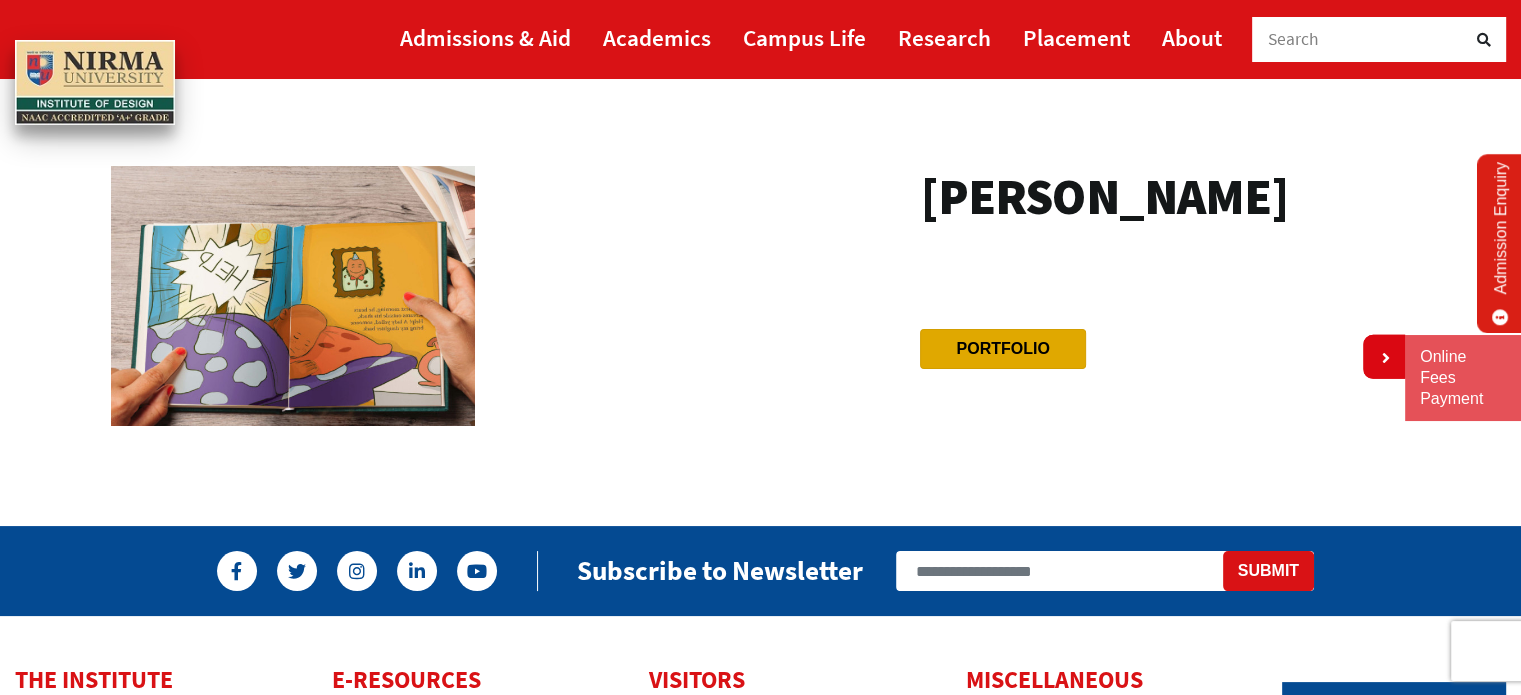 click on "Portfolio" at bounding box center (1002, 348) 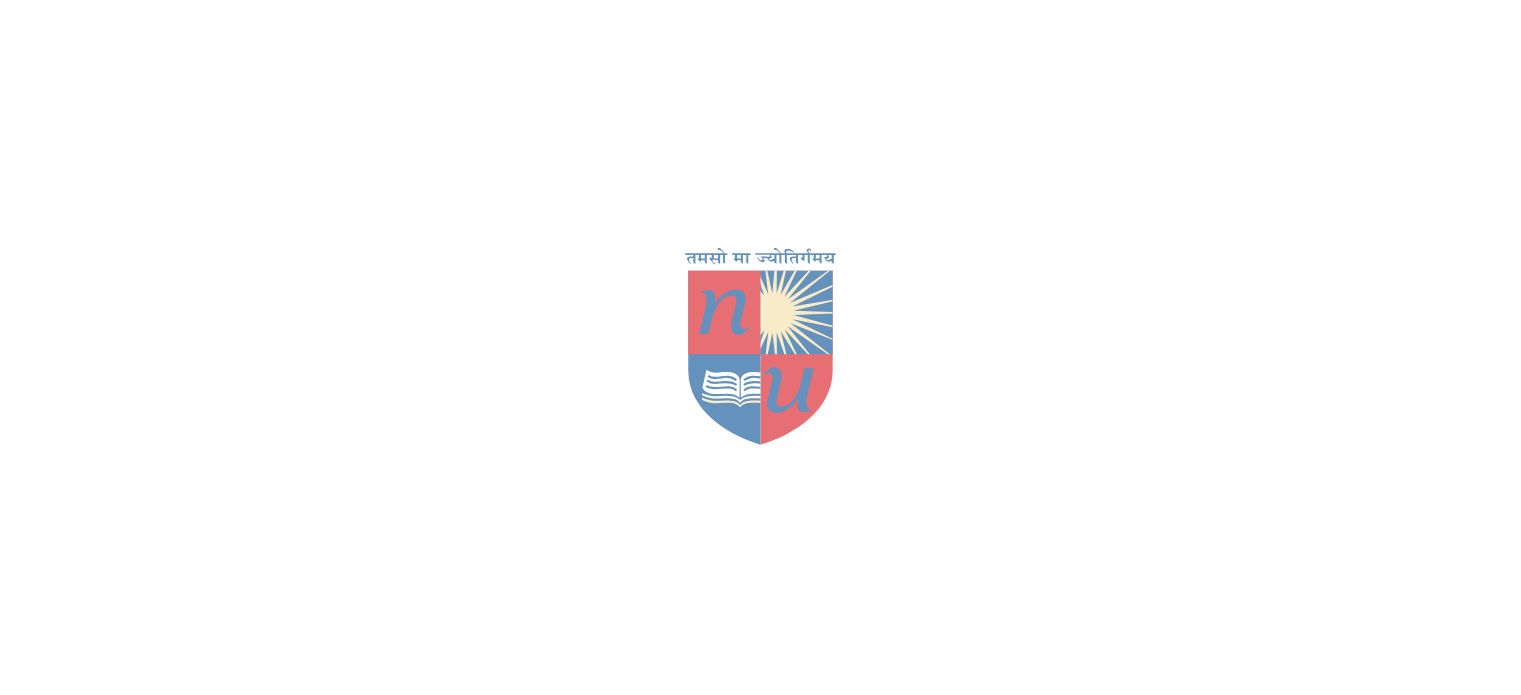scroll, scrollTop: 408, scrollLeft: 0, axis: vertical 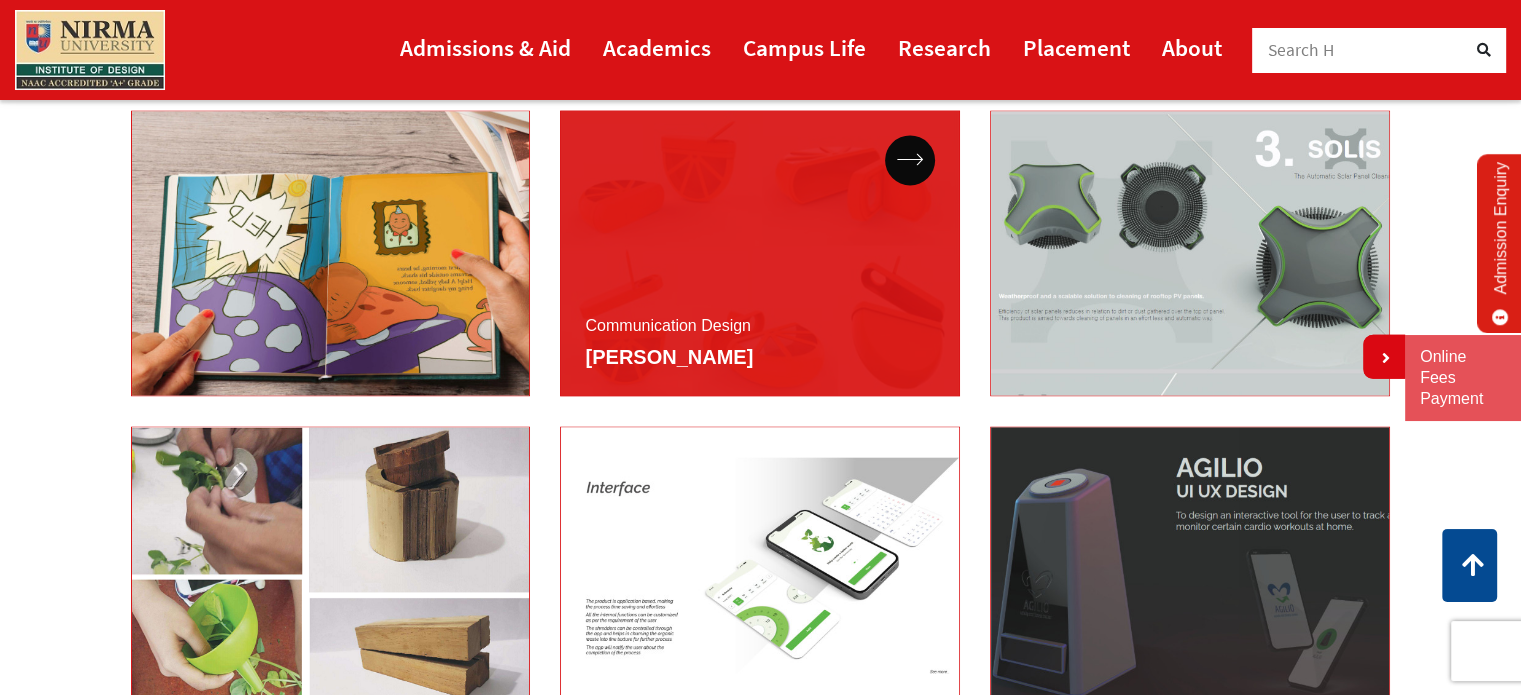 click on "Communication Design   Shriya Jain" at bounding box center [760, 253] 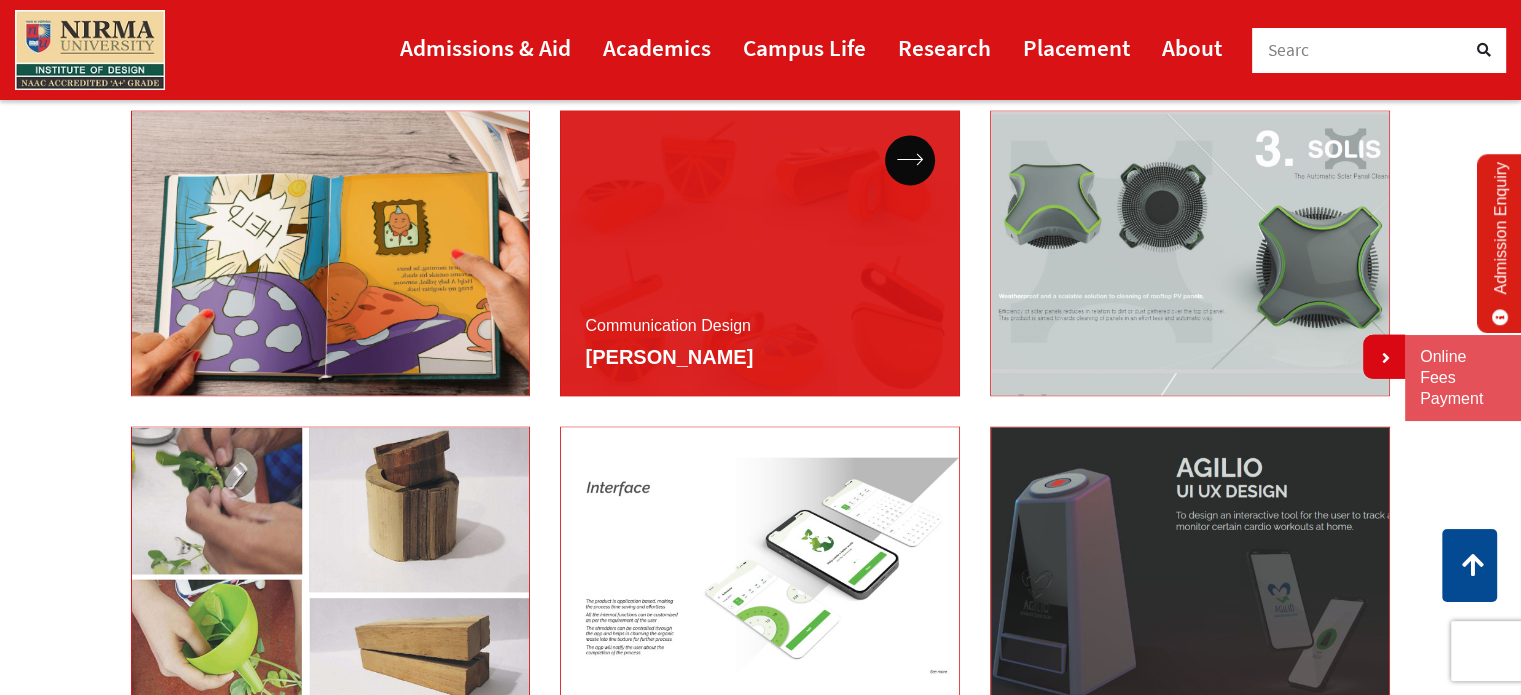 click on "Communication Design   Shriya Jain" at bounding box center (760, 253) 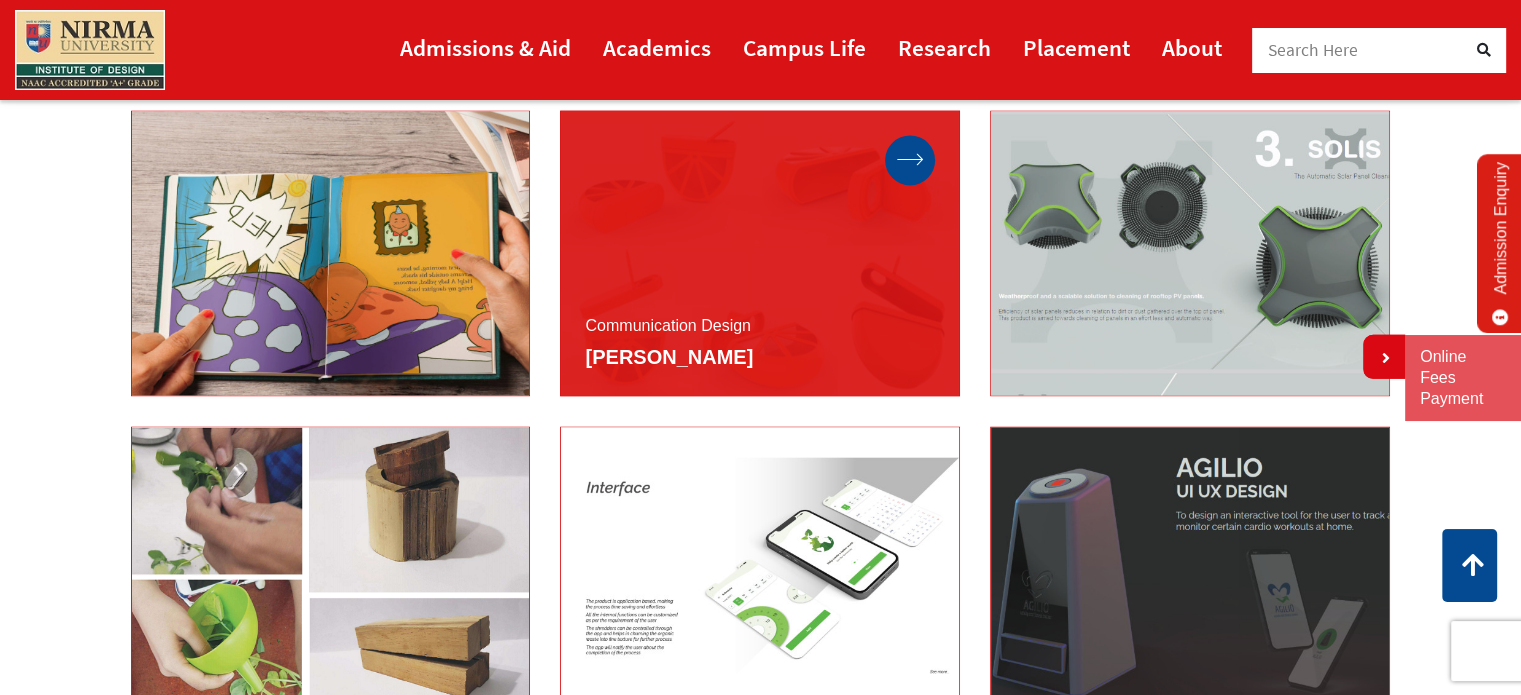 click at bounding box center (910, 160) 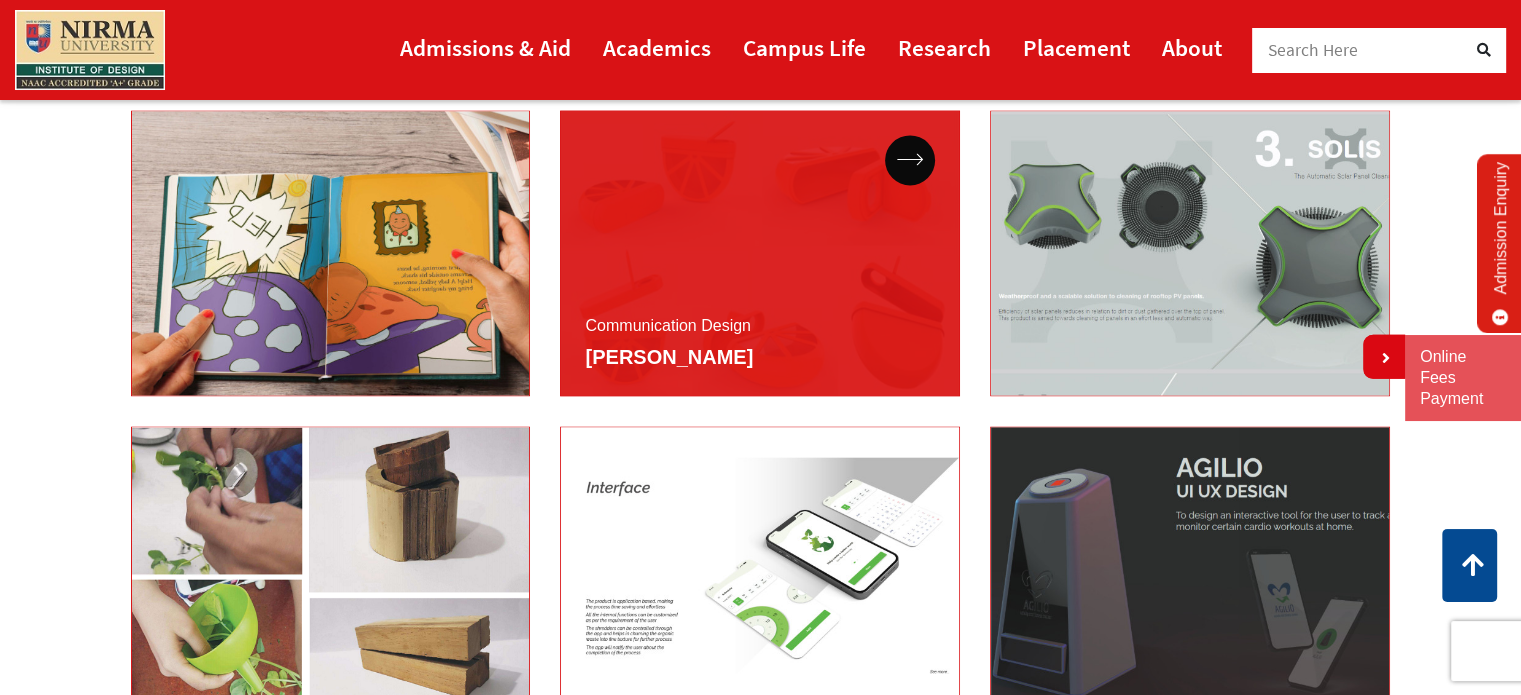 scroll, scrollTop: 3027, scrollLeft: 0, axis: vertical 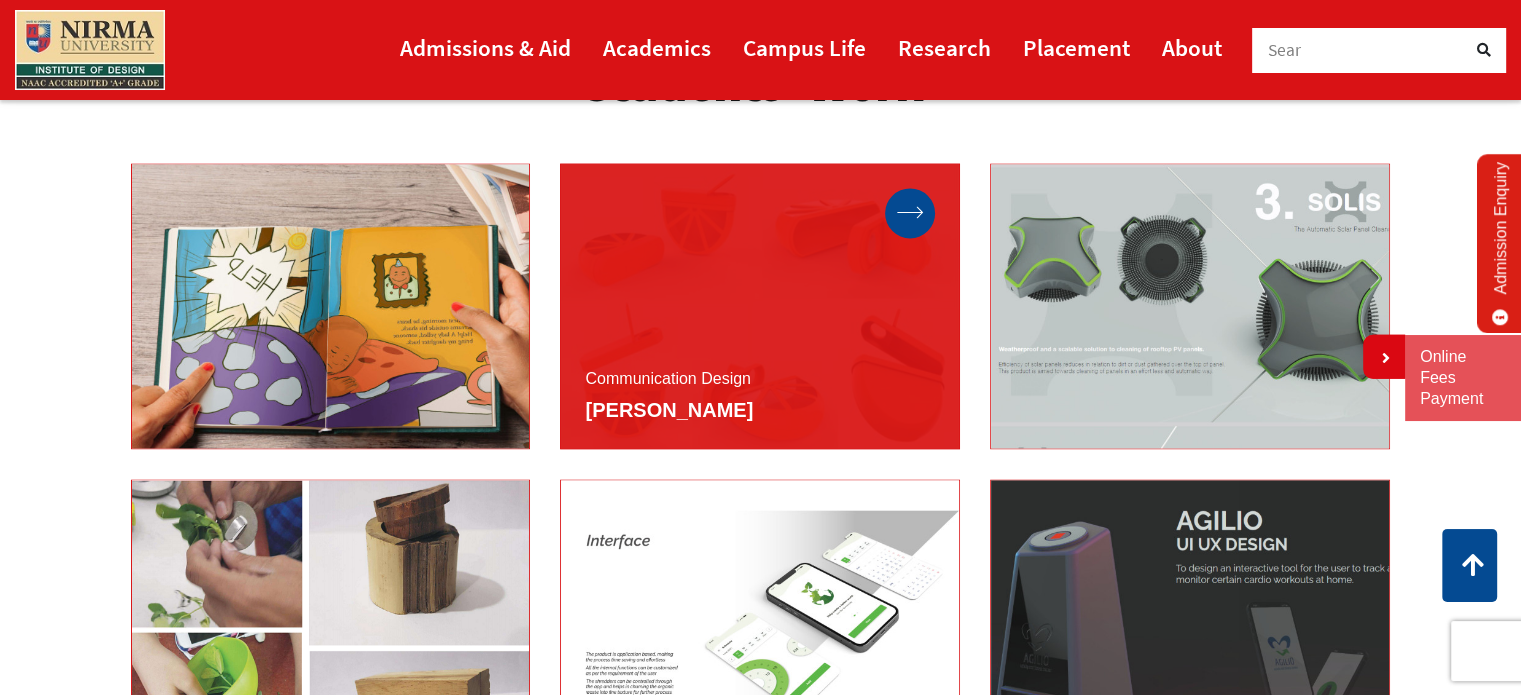 click at bounding box center (910, 212) 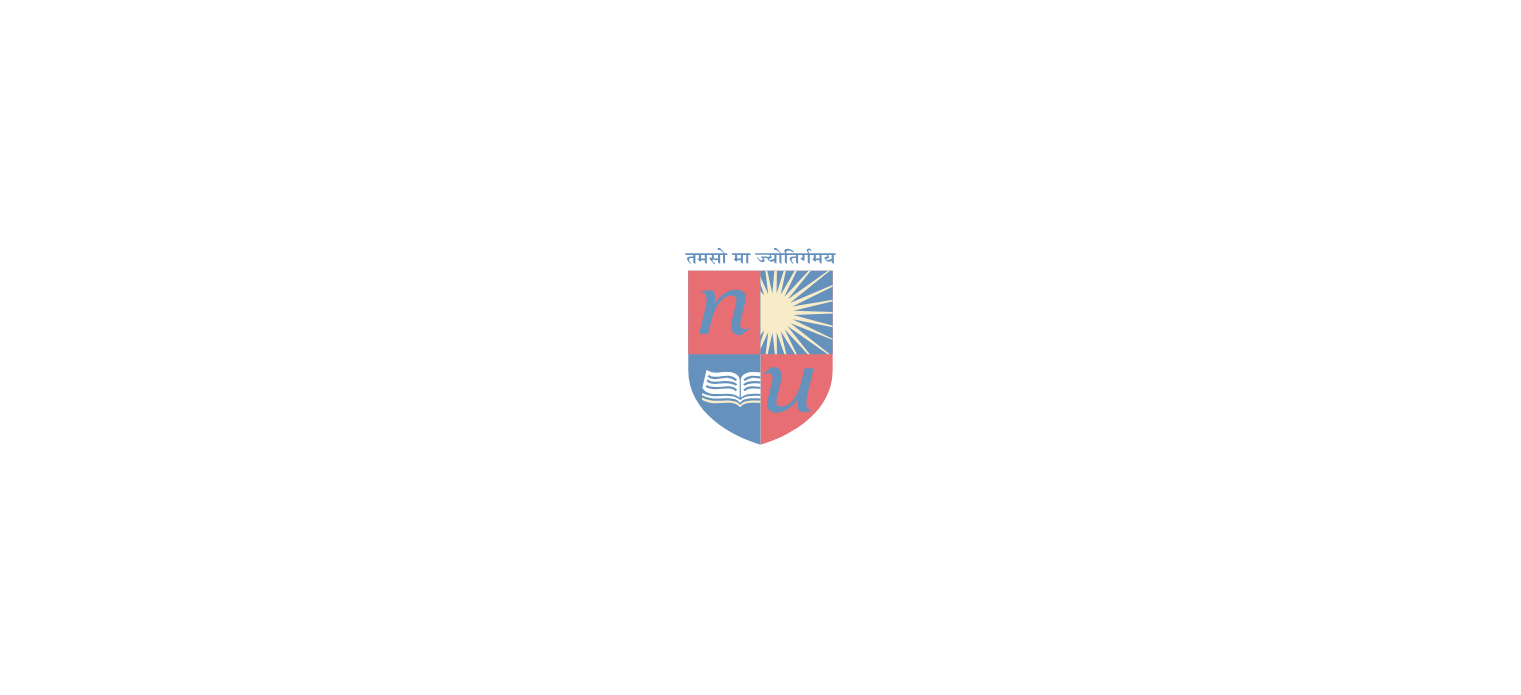 scroll, scrollTop: 0, scrollLeft: 0, axis: both 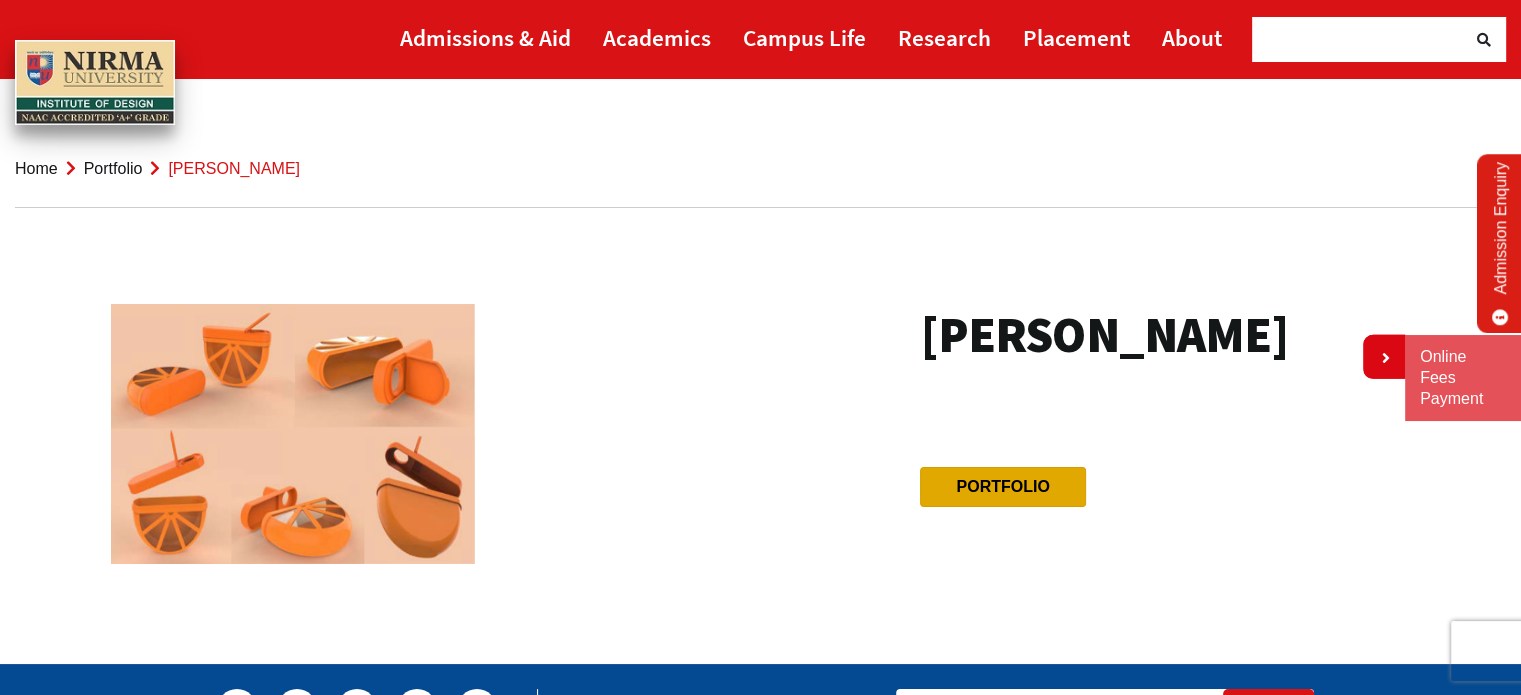 click on "Portfolio" at bounding box center [1002, 487] 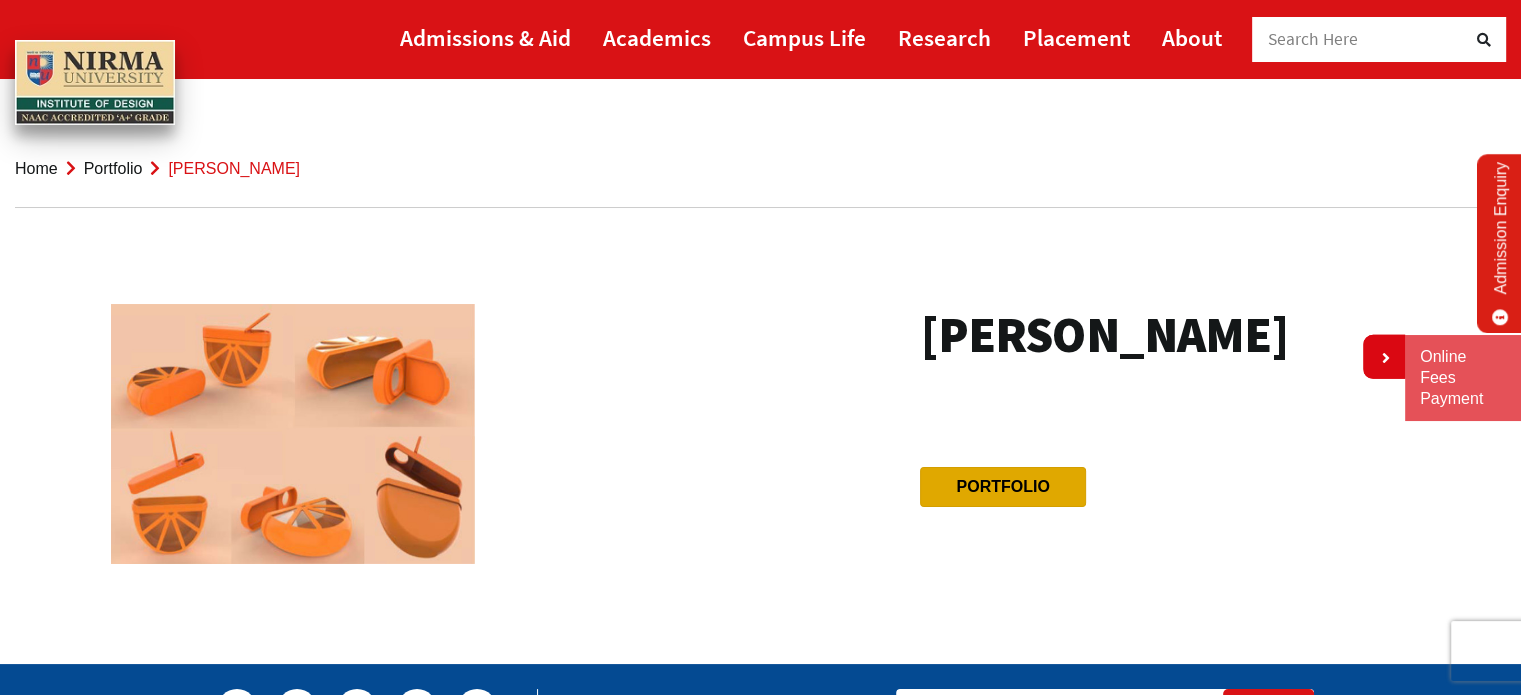 click on "Portfolio" at bounding box center (1002, 486) 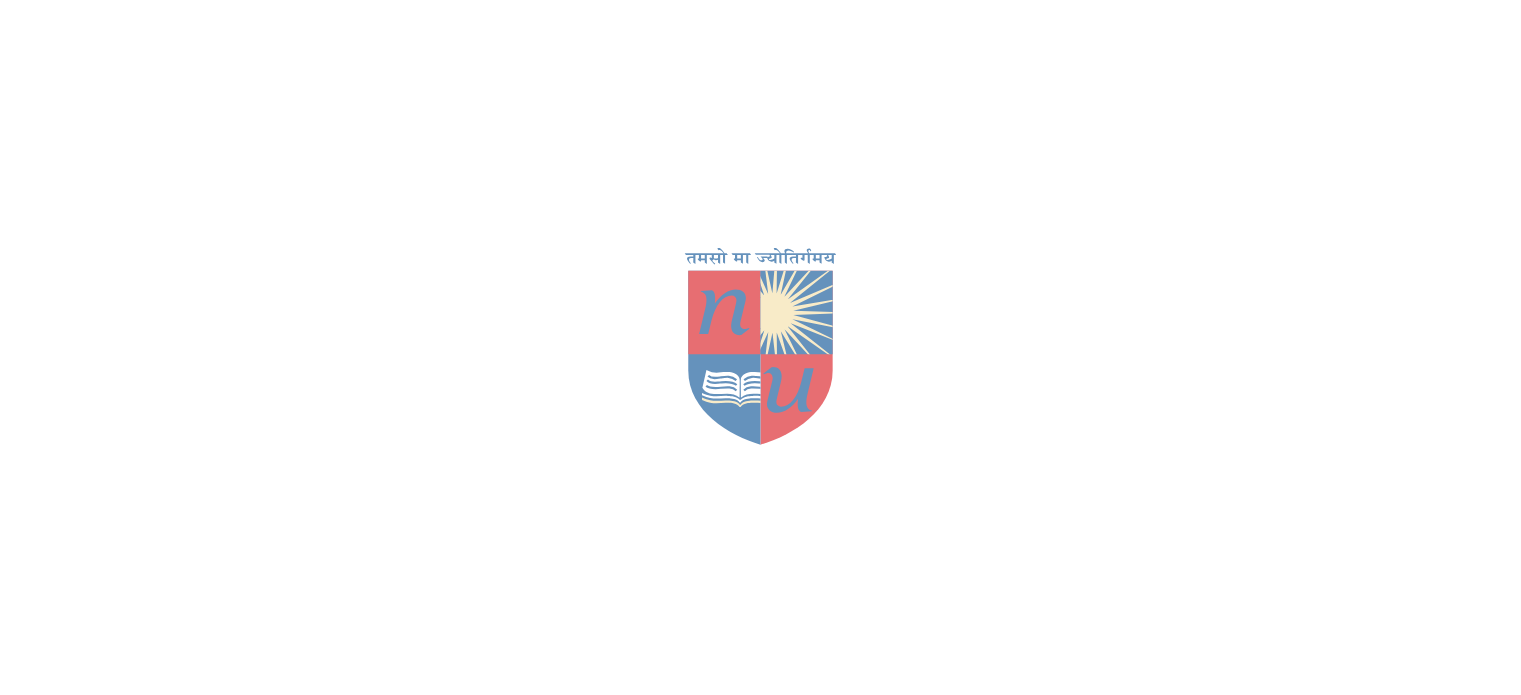 scroll, scrollTop: 0, scrollLeft: 0, axis: both 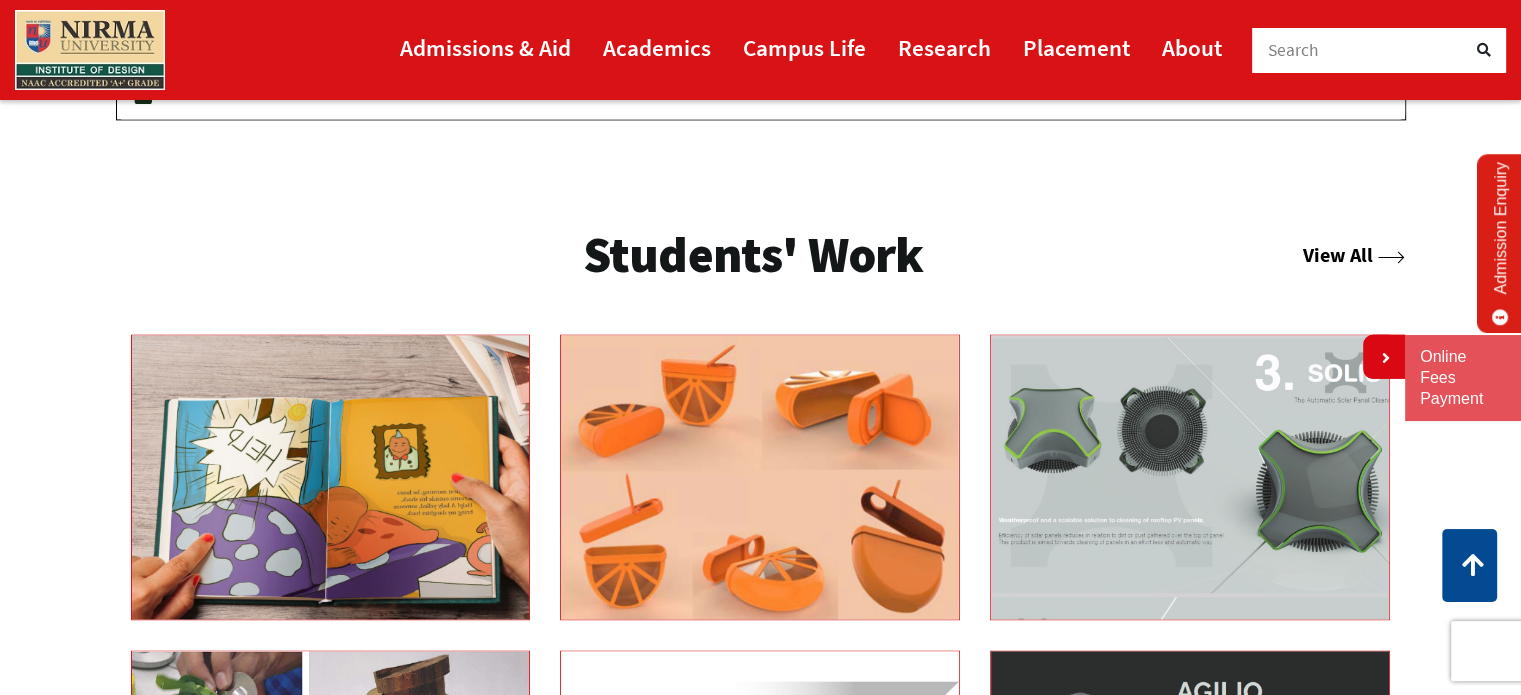 click on "View All" at bounding box center [1354, 254] 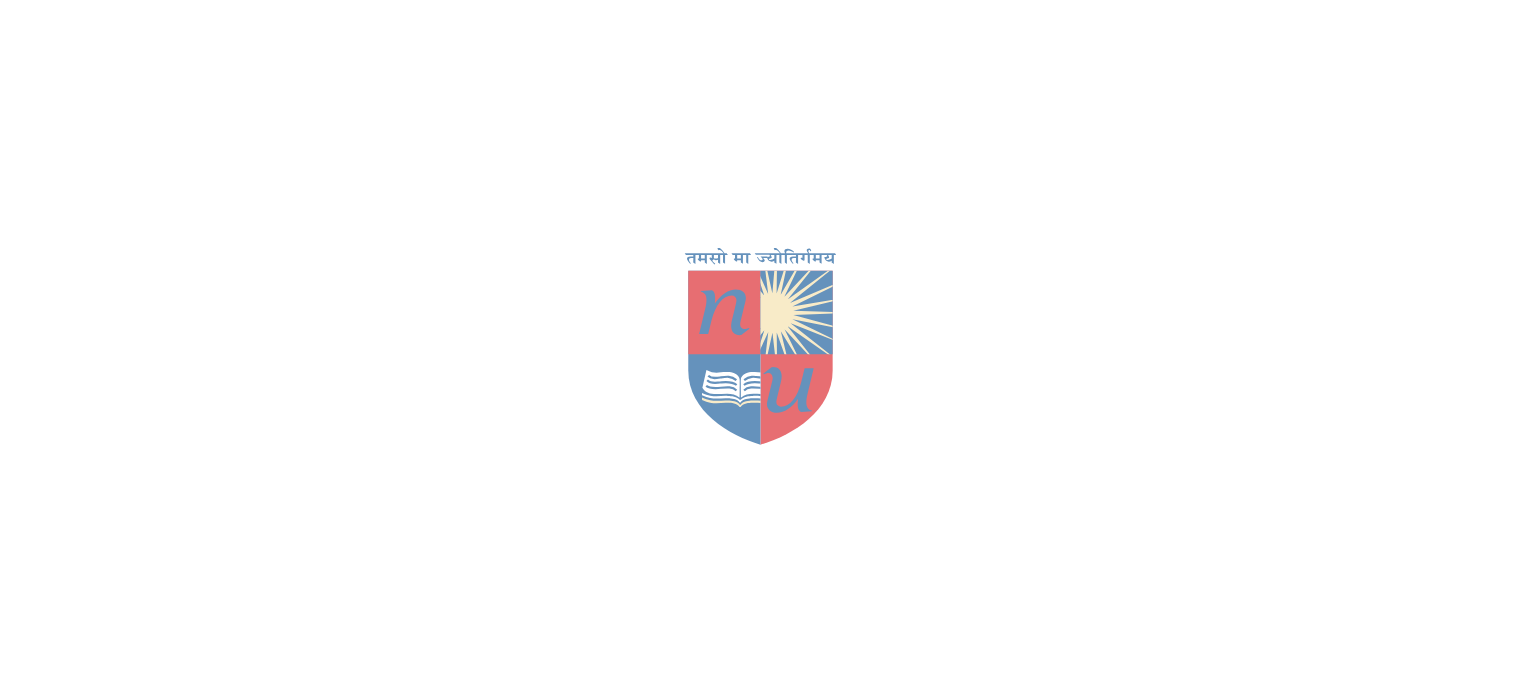 scroll, scrollTop: 0, scrollLeft: 0, axis: both 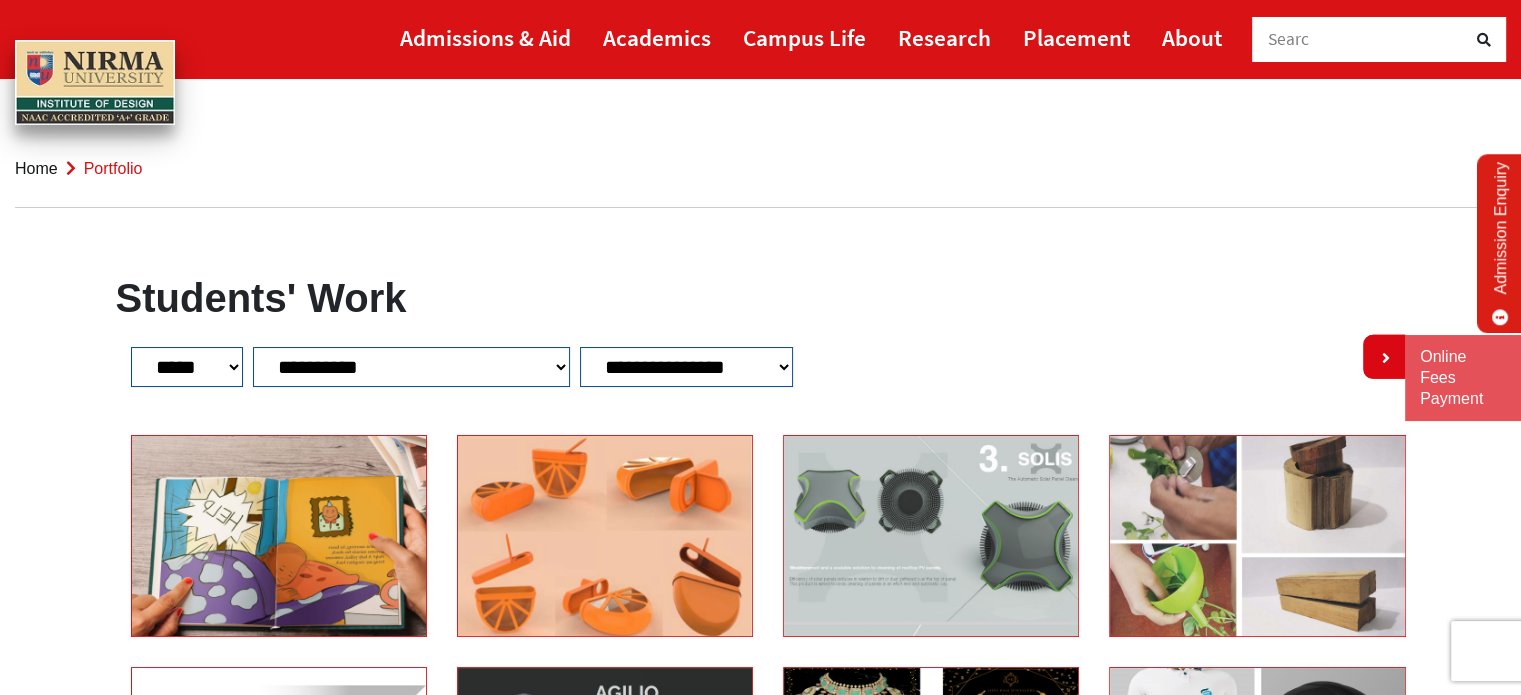 click on "**********" at bounding box center [411, 367] 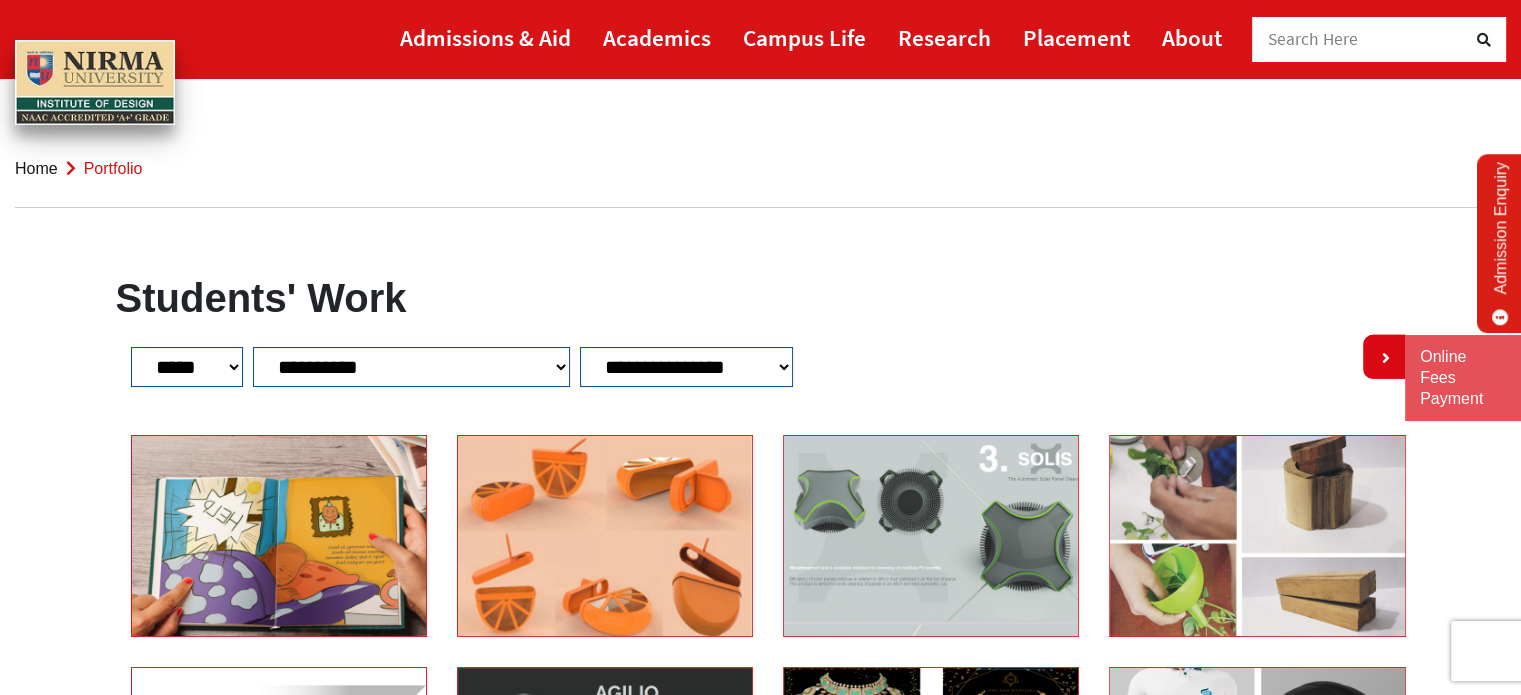 select on "**" 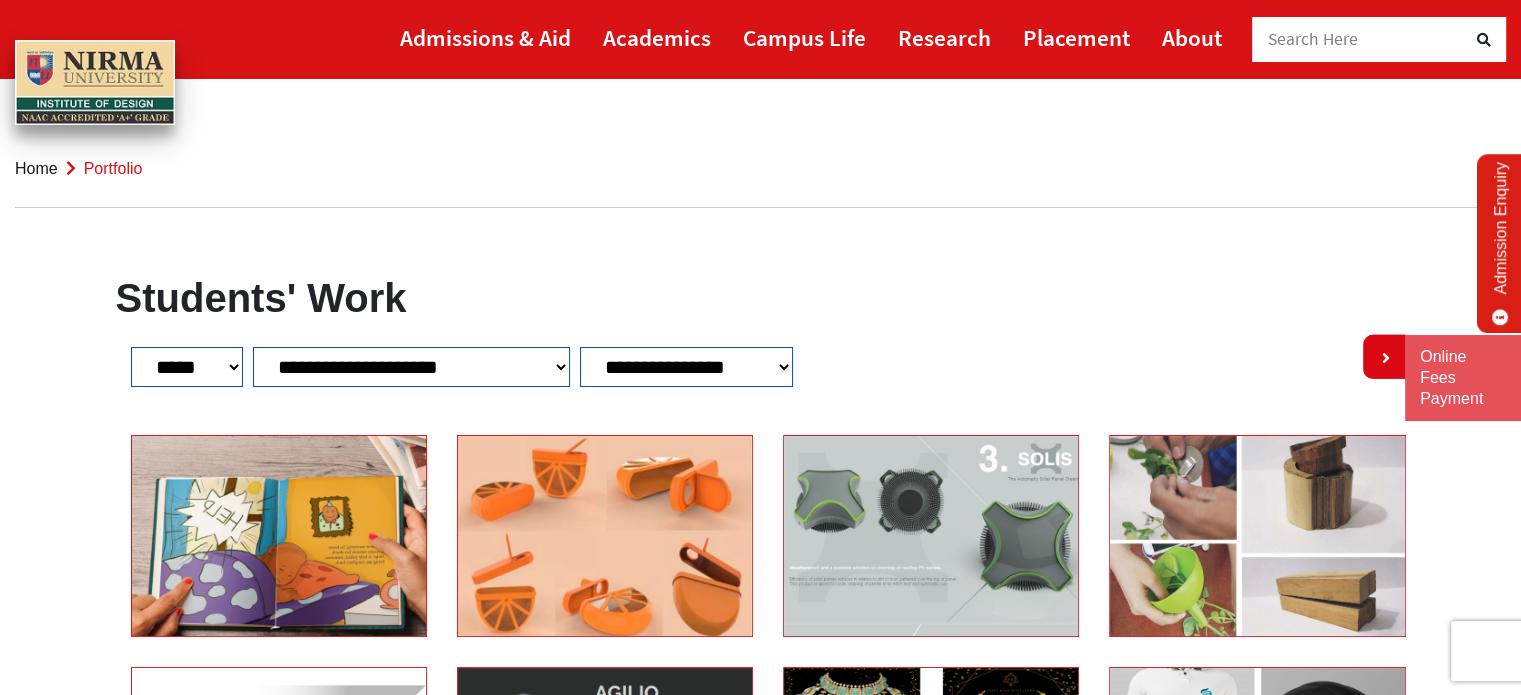 click on "**********" at bounding box center (411, 367) 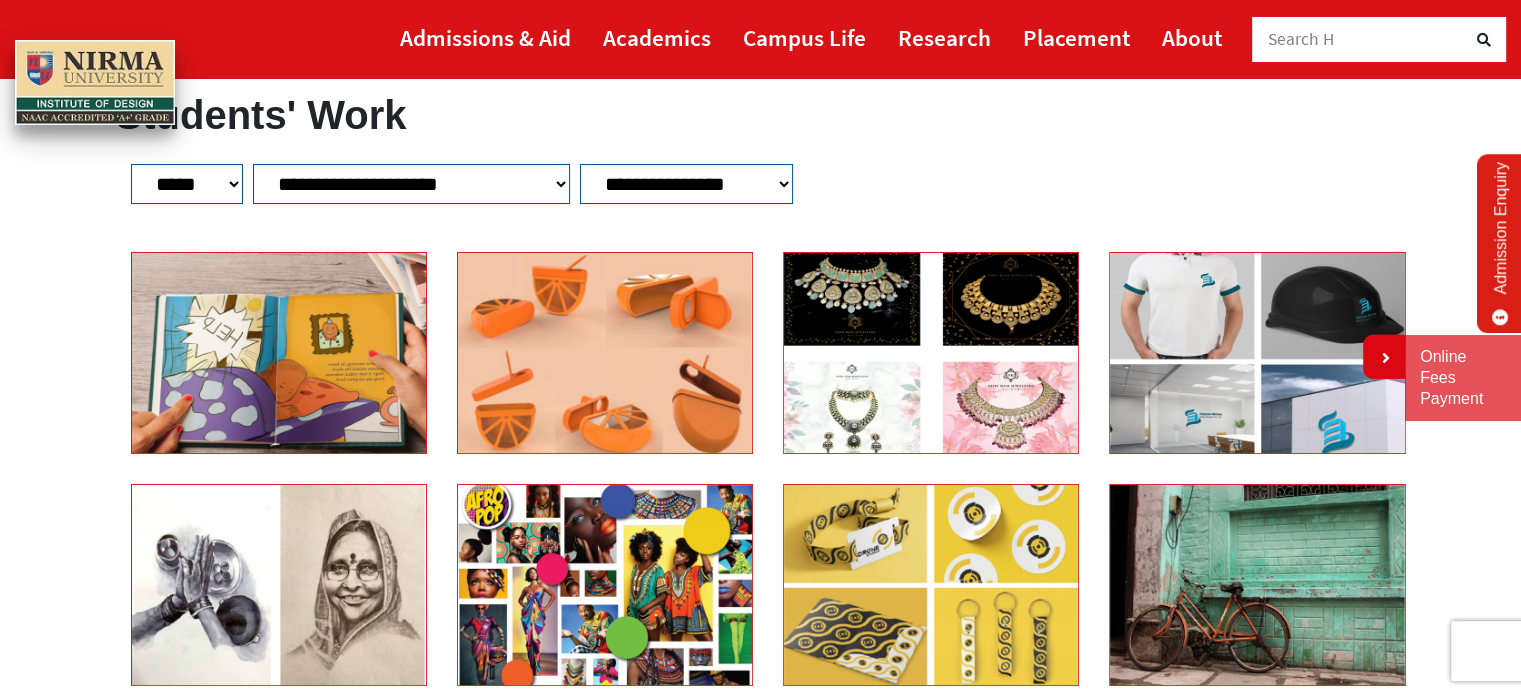 scroll, scrollTop: 191, scrollLeft: 0, axis: vertical 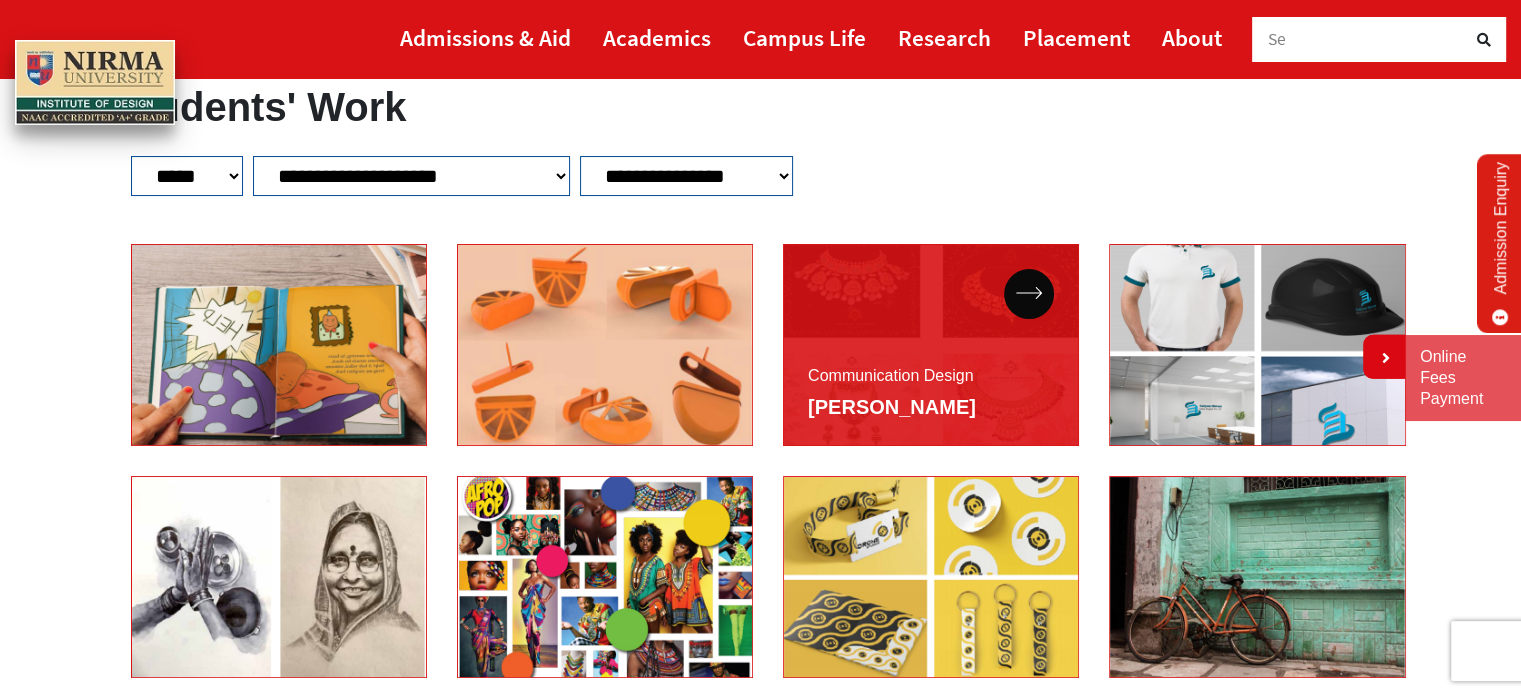 click on "Communication Design Mansi Rai" at bounding box center [931, 345] 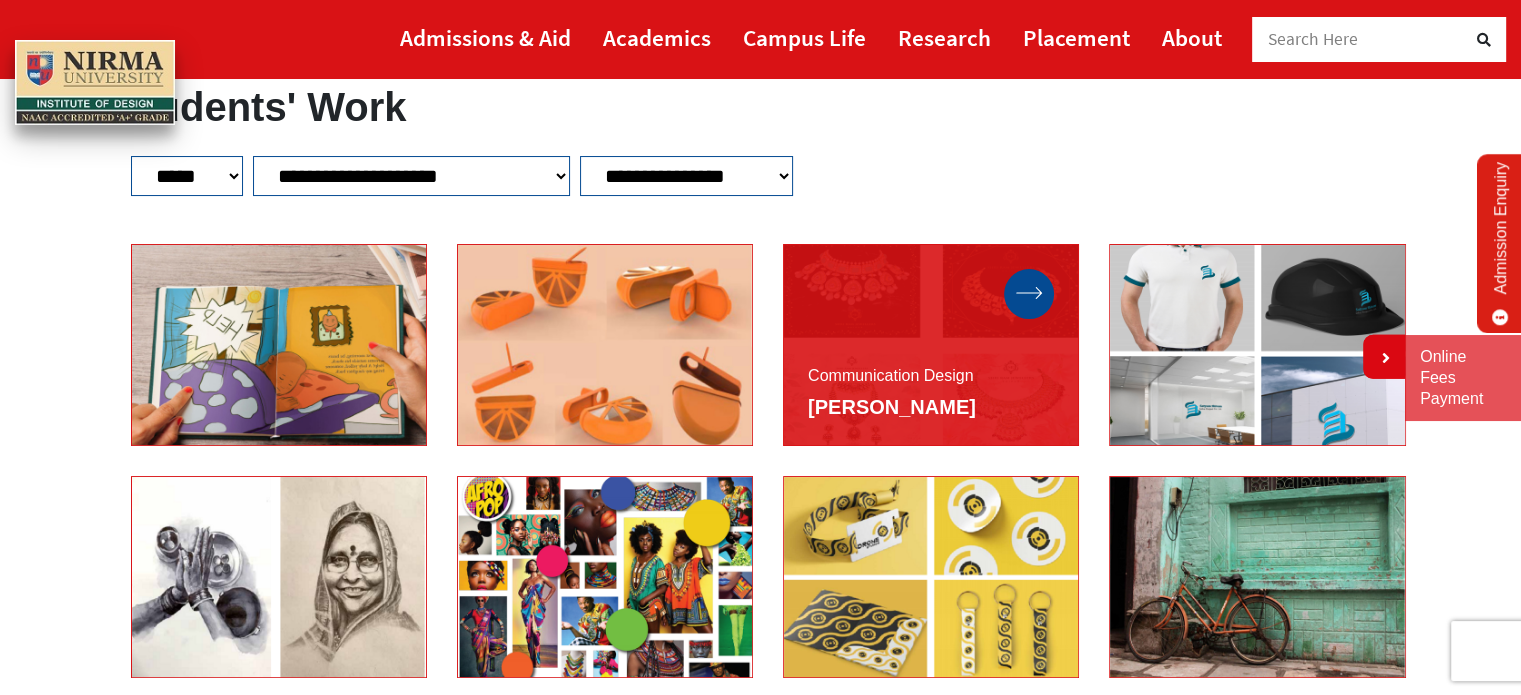 click 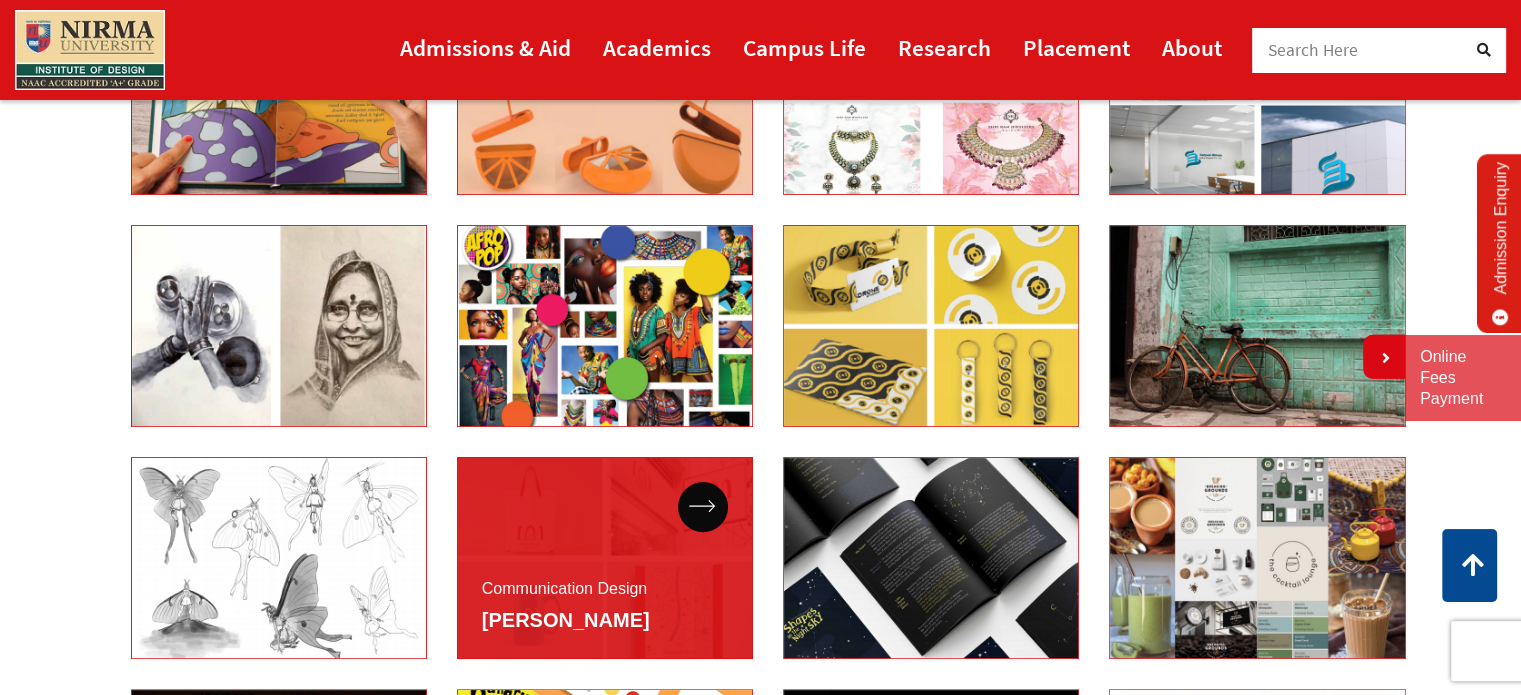 scroll, scrollTop: 312, scrollLeft: 0, axis: vertical 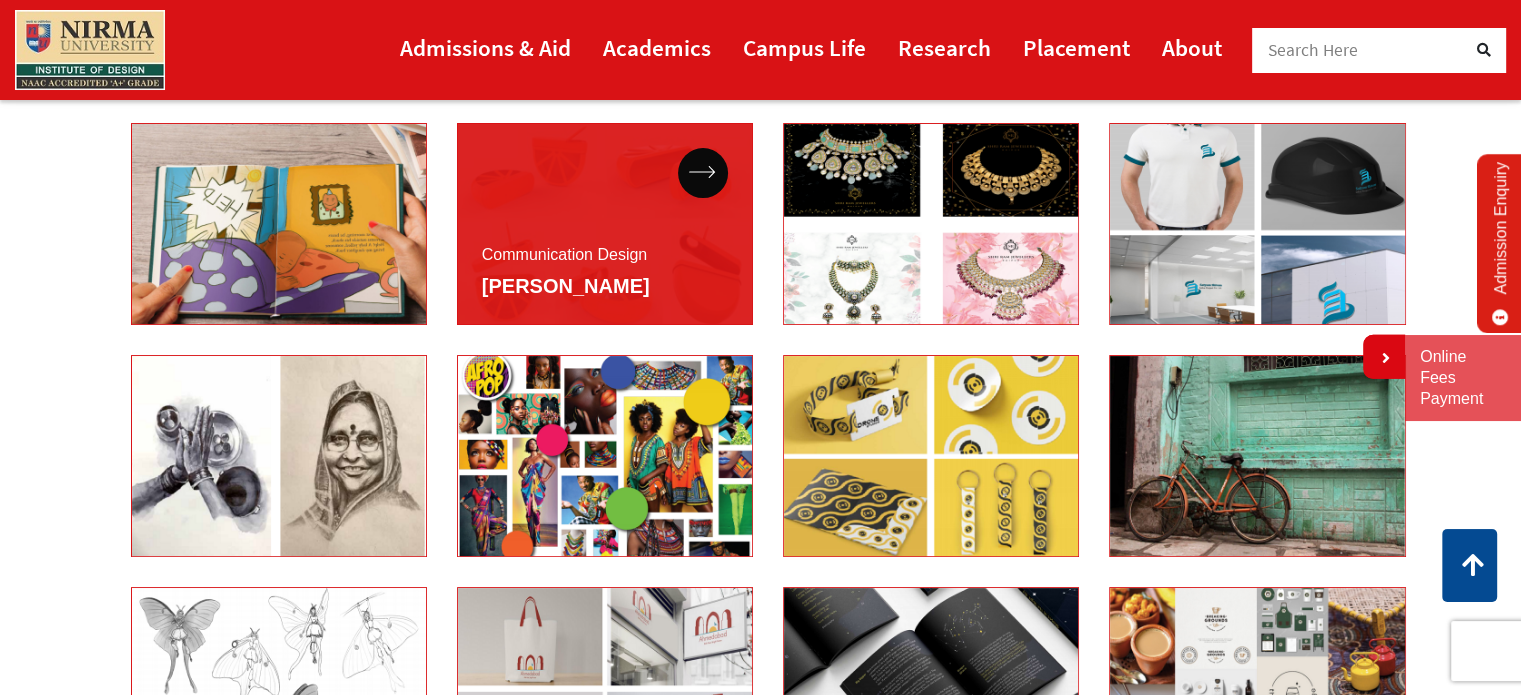click on "Communication Design Shriya Jain" at bounding box center [605, 224] 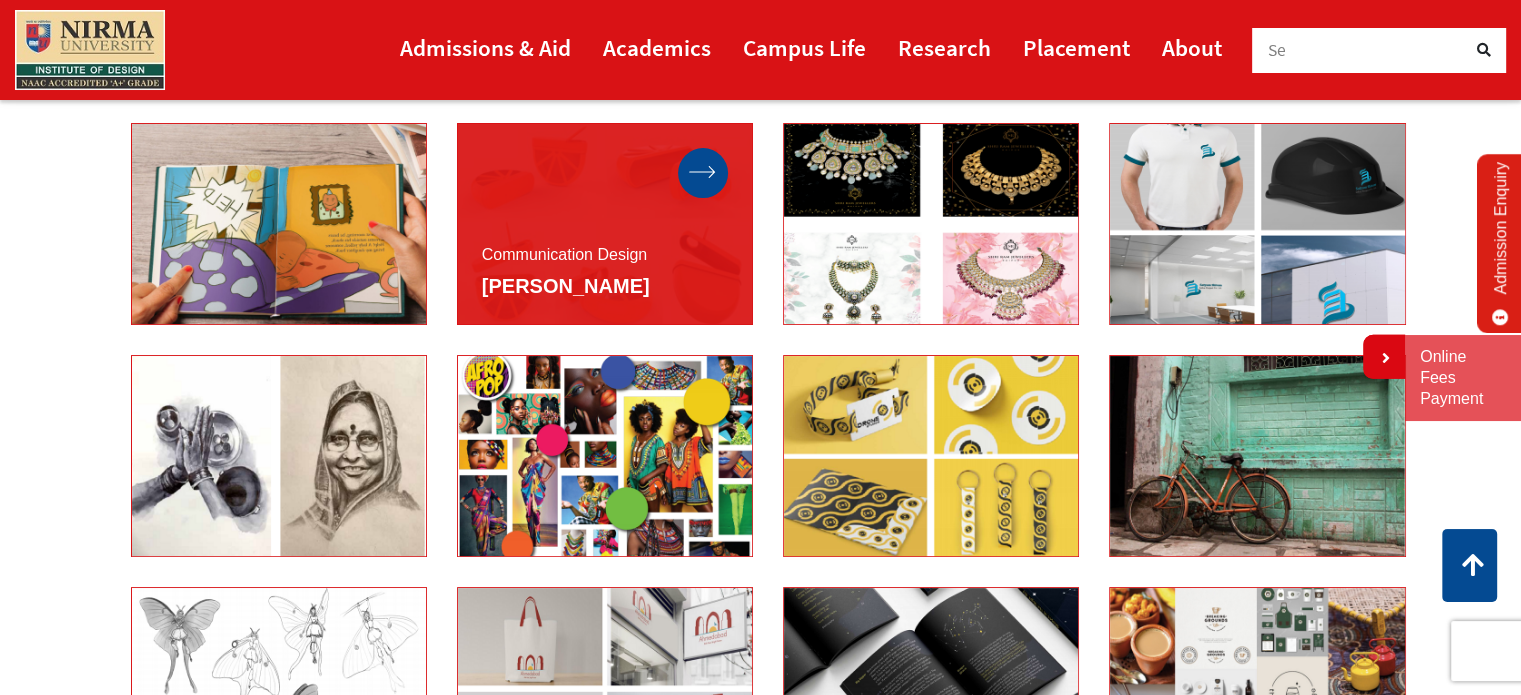 click at bounding box center [703, 173] 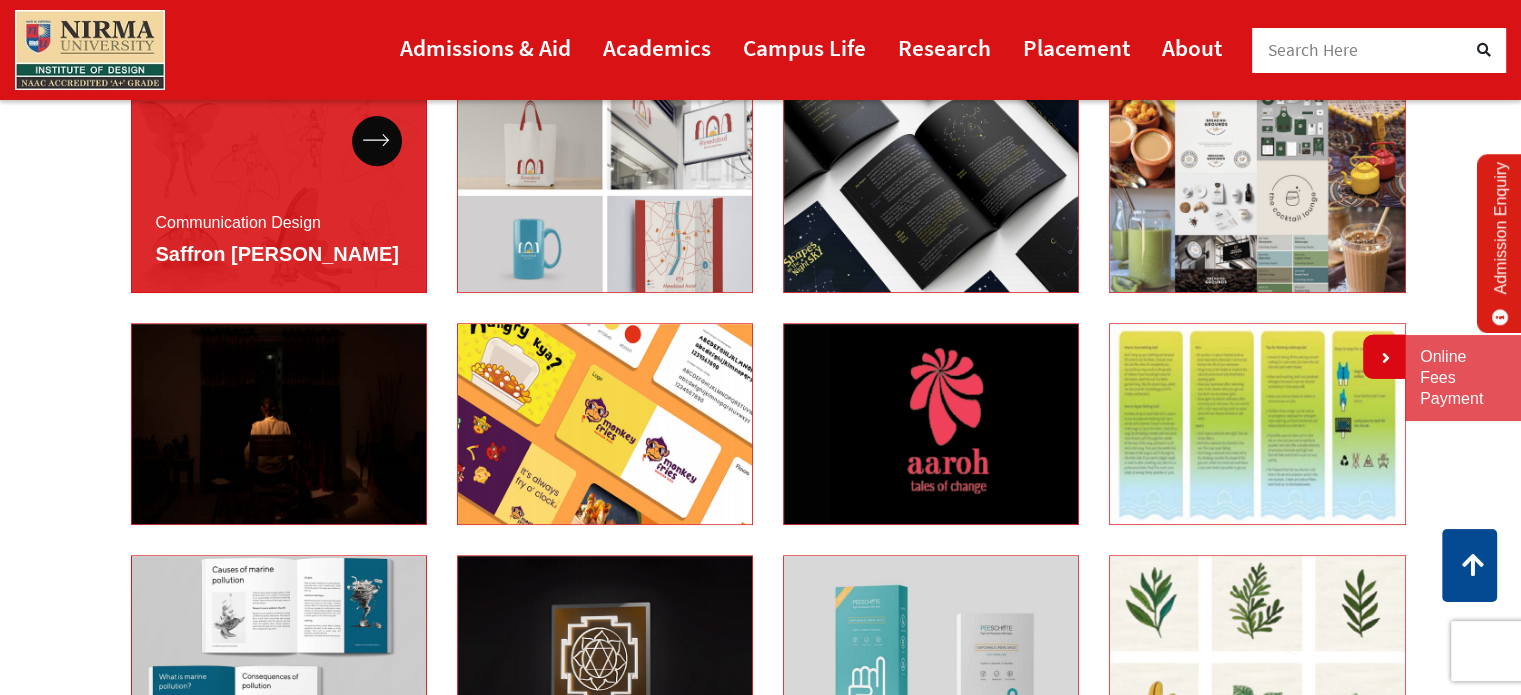 scroll, scrollTop: 808, scrollLeft: 0, axis: vertical 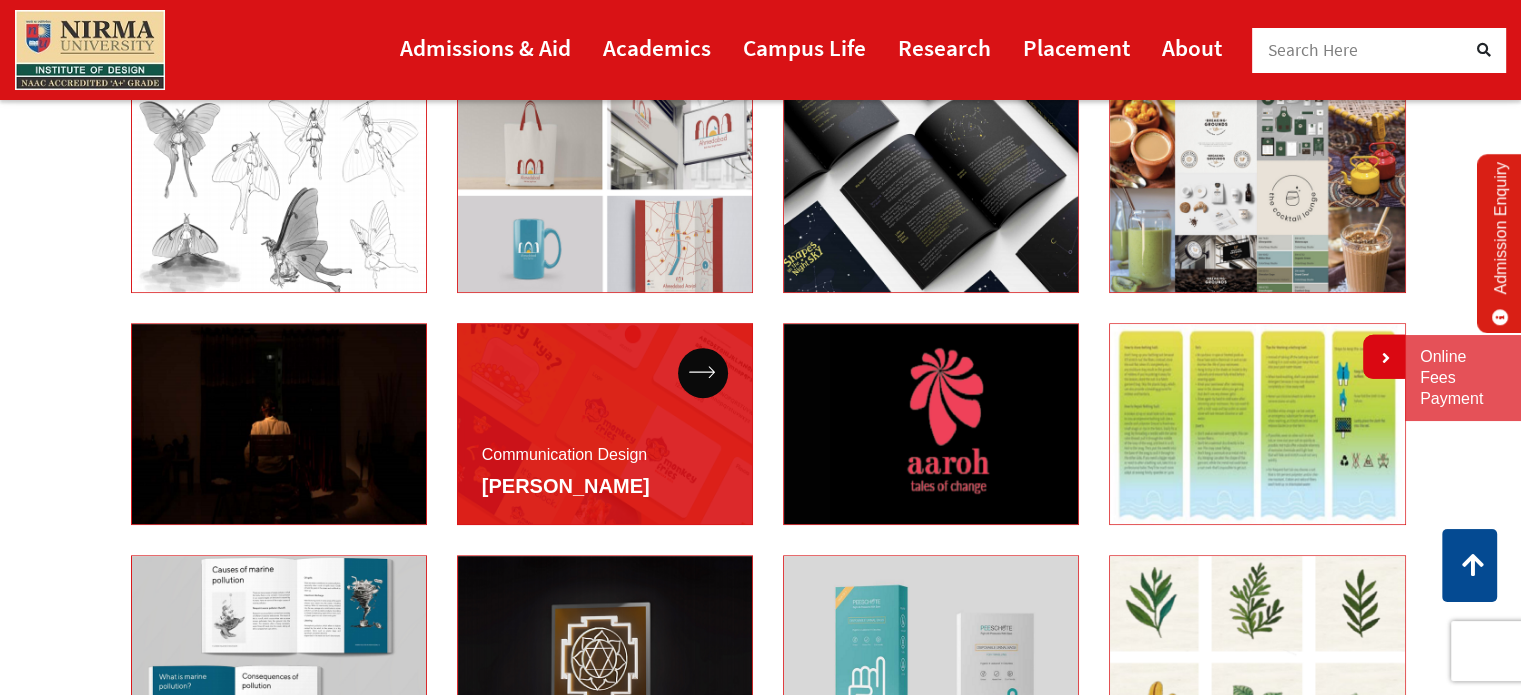 click on "Communication Design Ankit Kumar" at bounding box center (605, 424) 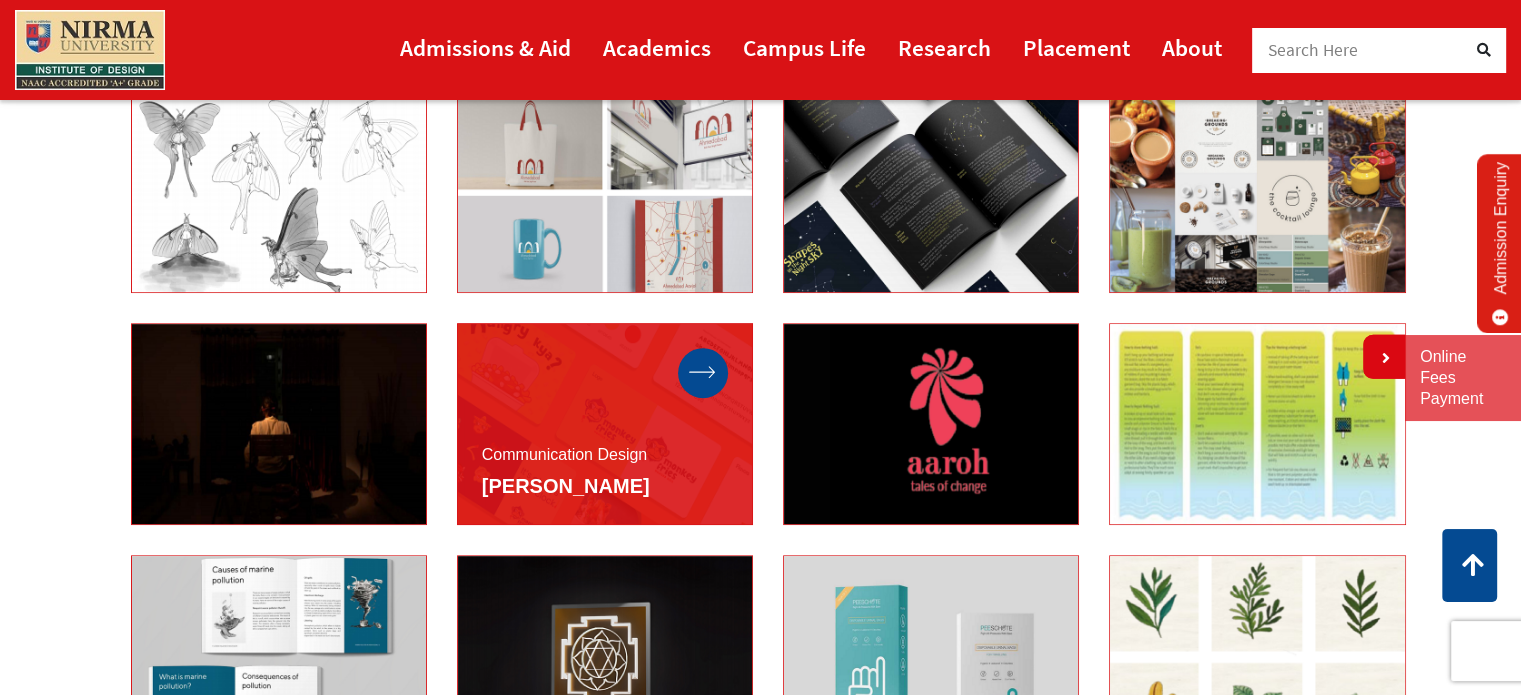 click at bounding box center (703, 373) 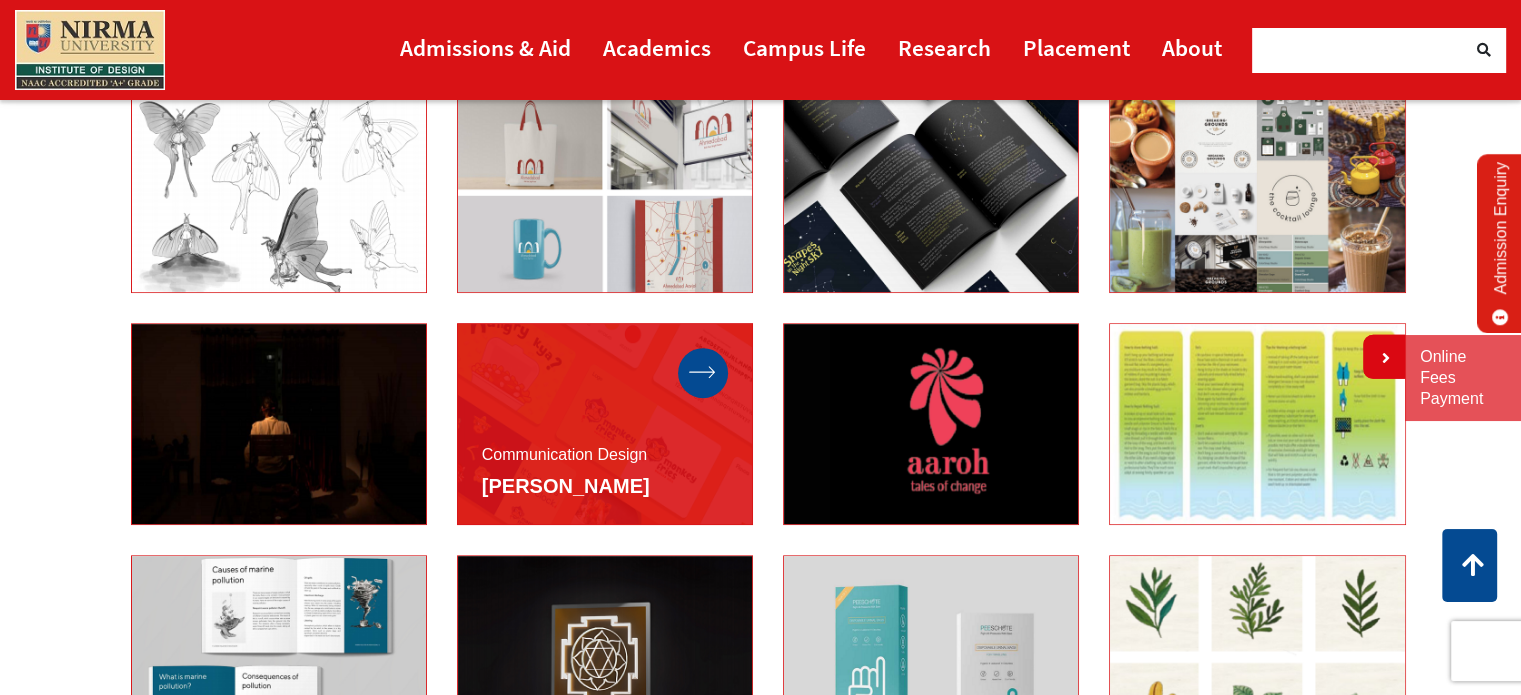 click at bounding box center (703, 373) 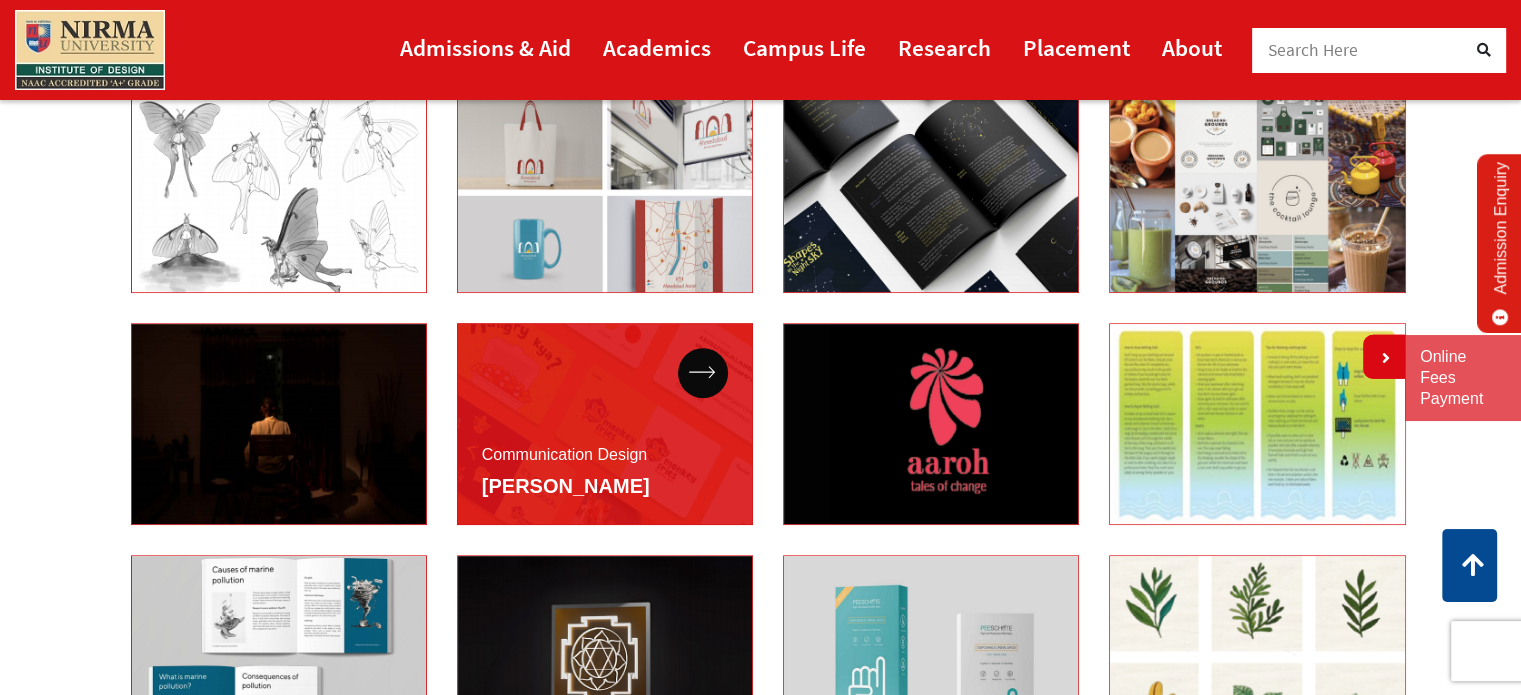 click on "Communication Design Ankit Kumar" at bounding box center (605, 424) 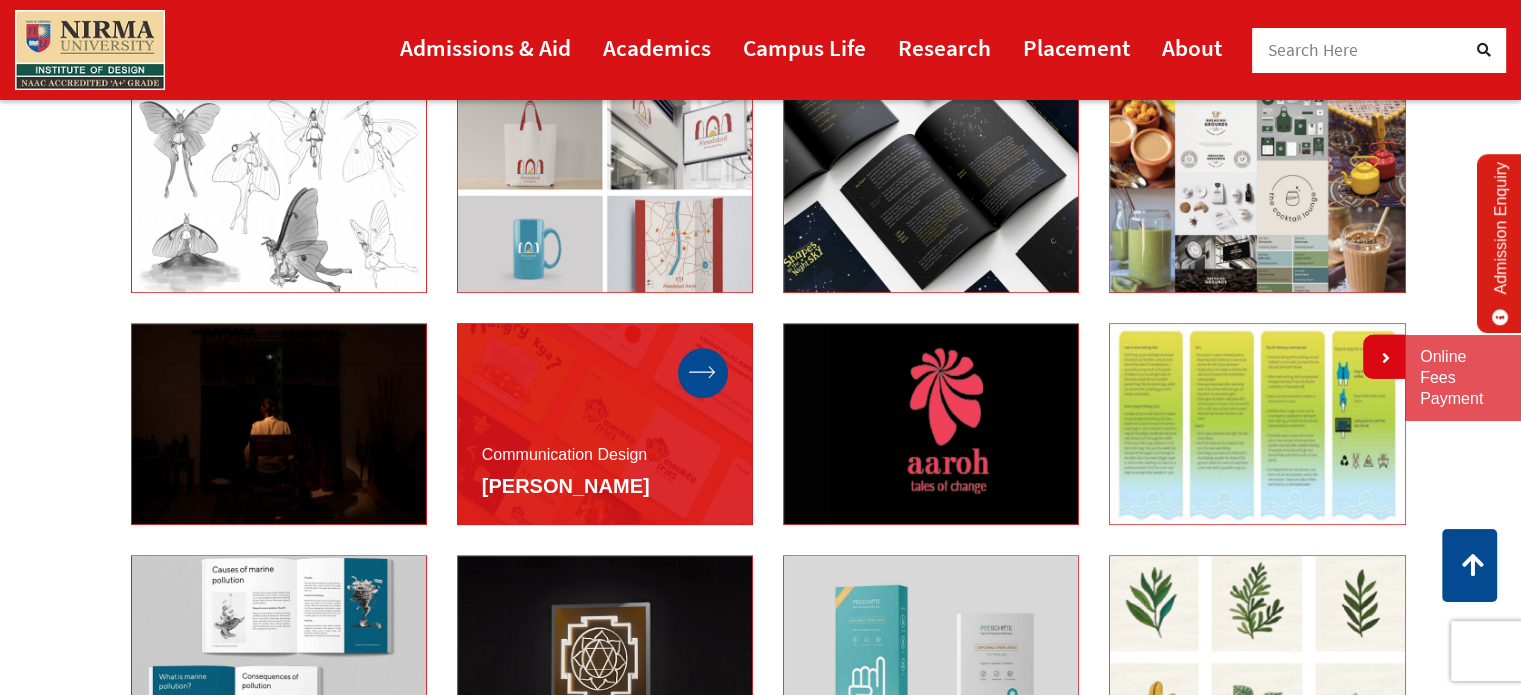 click at bounding box center (703, 373) 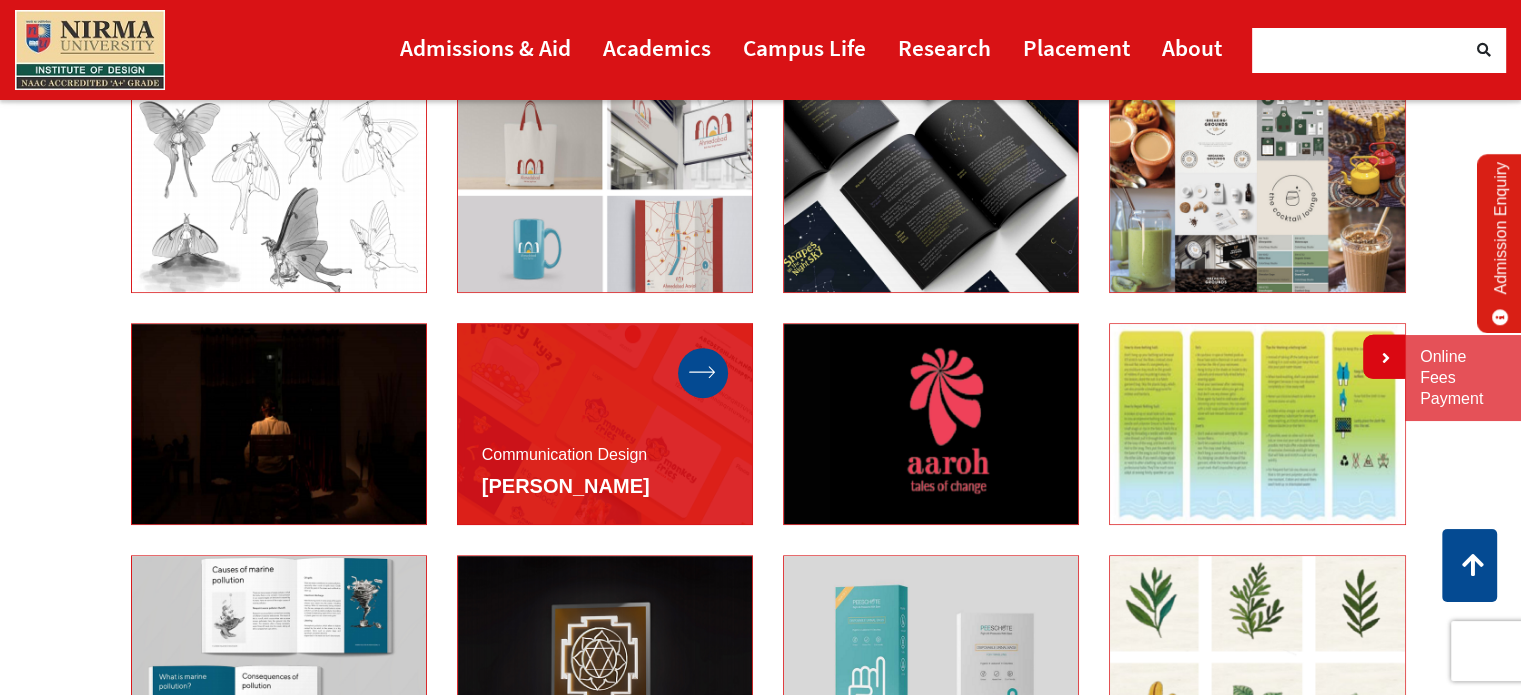 click at bounding box center (702, 372) 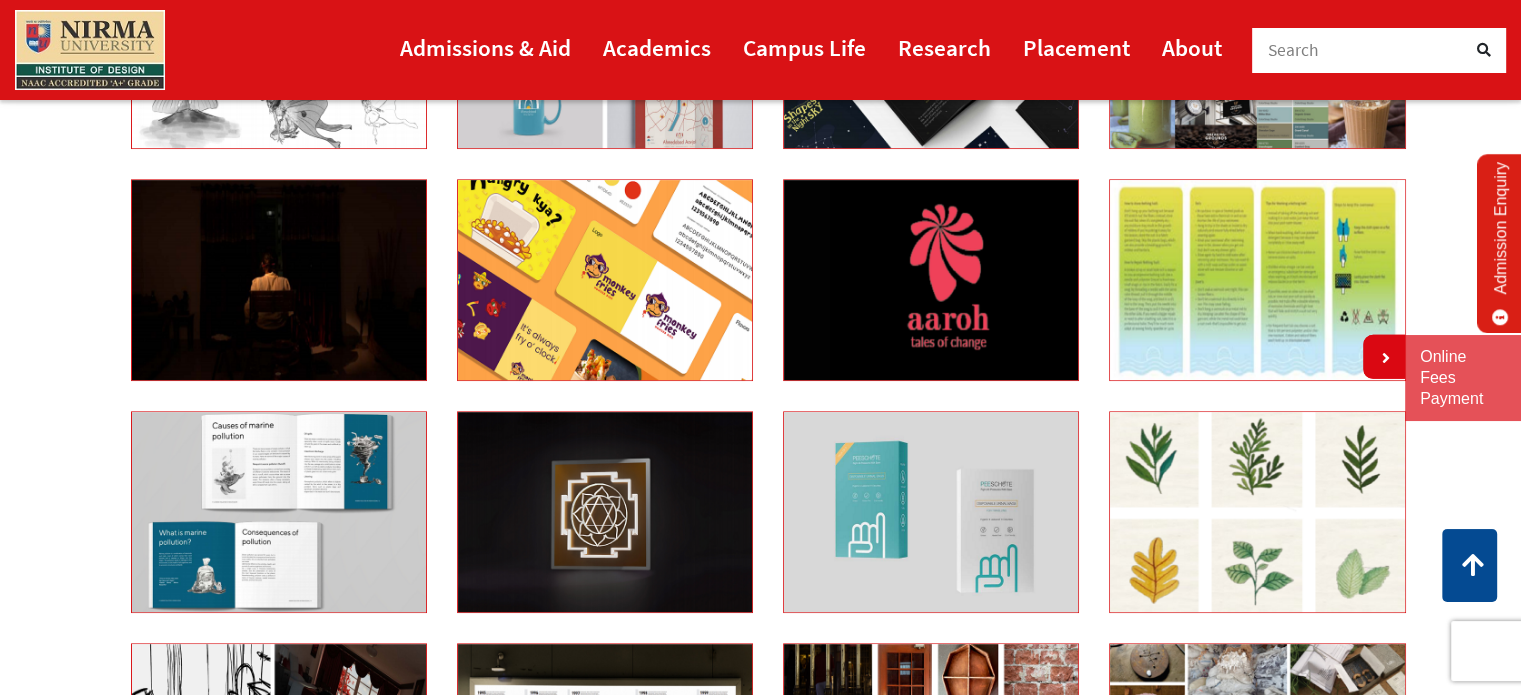scroll, scrollTop: 955, scrollLeft: 0, axis: vertical 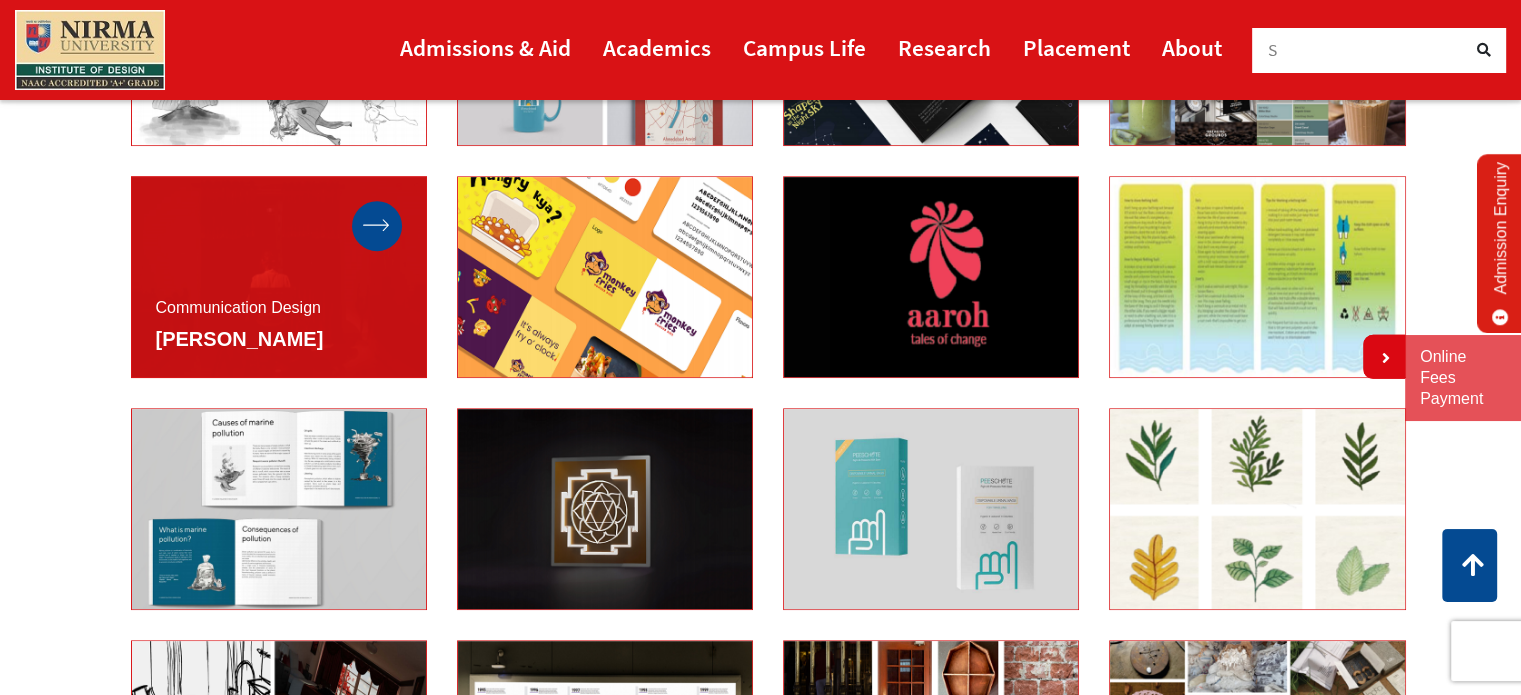 click at bounding box center [377, 226] 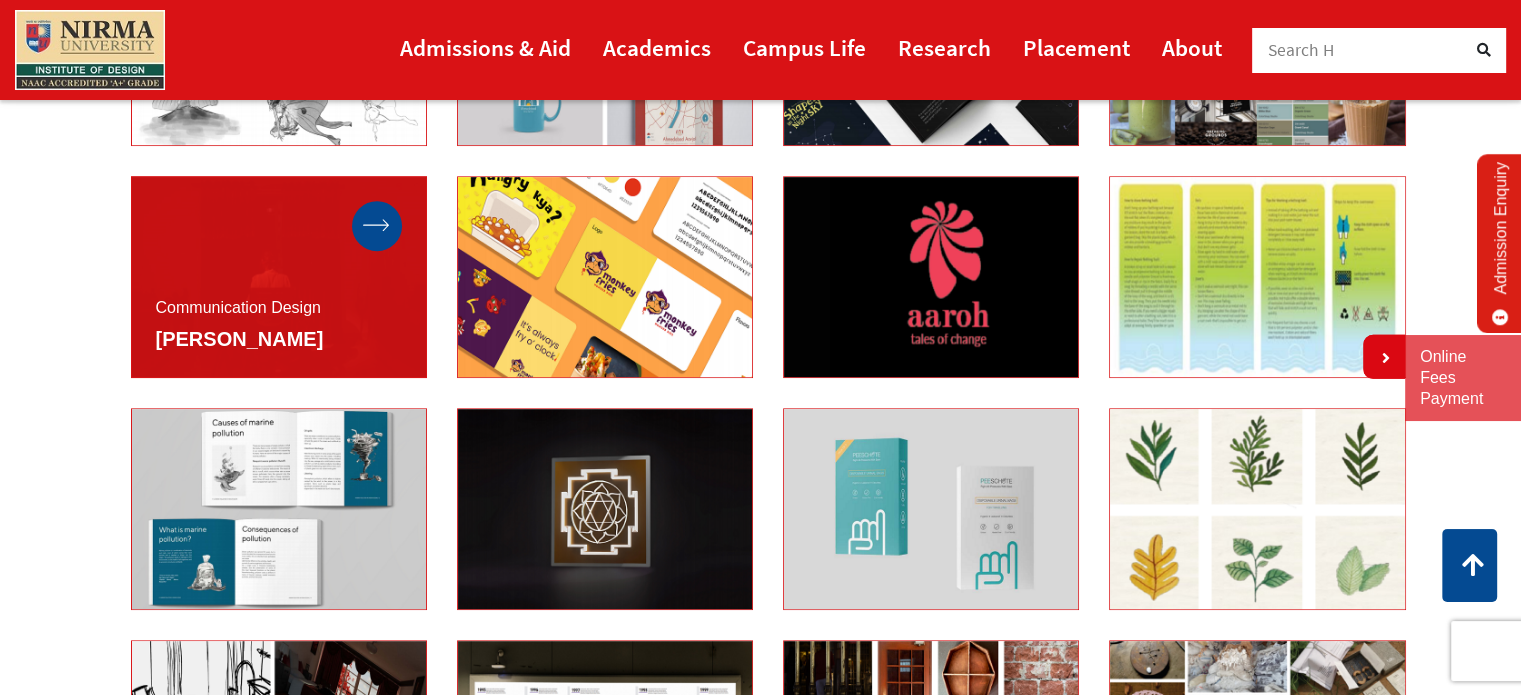 click 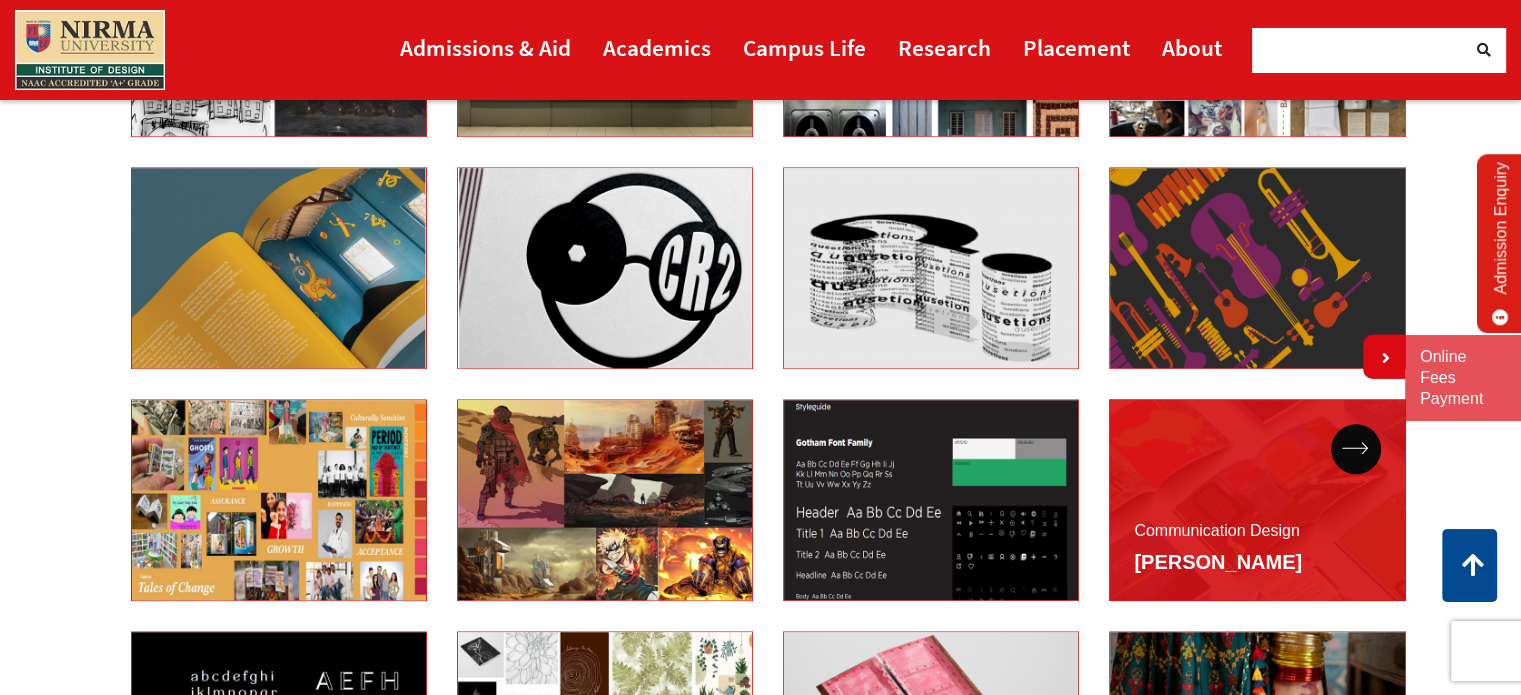 scroll, scrollTop: 1758, scrollLeft: 0, axis: vertical 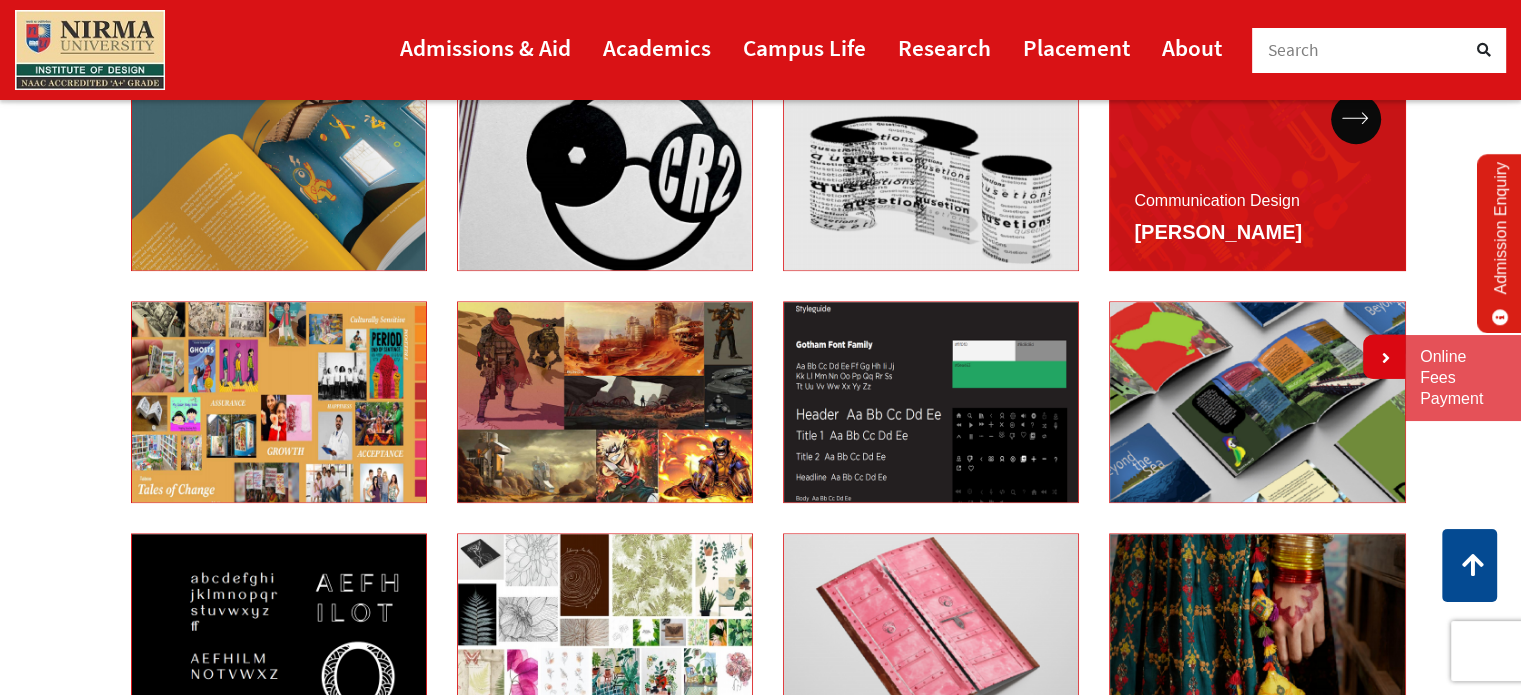 click on "Communication Design Prachi Shethji" at bounding box center (1257, 170) 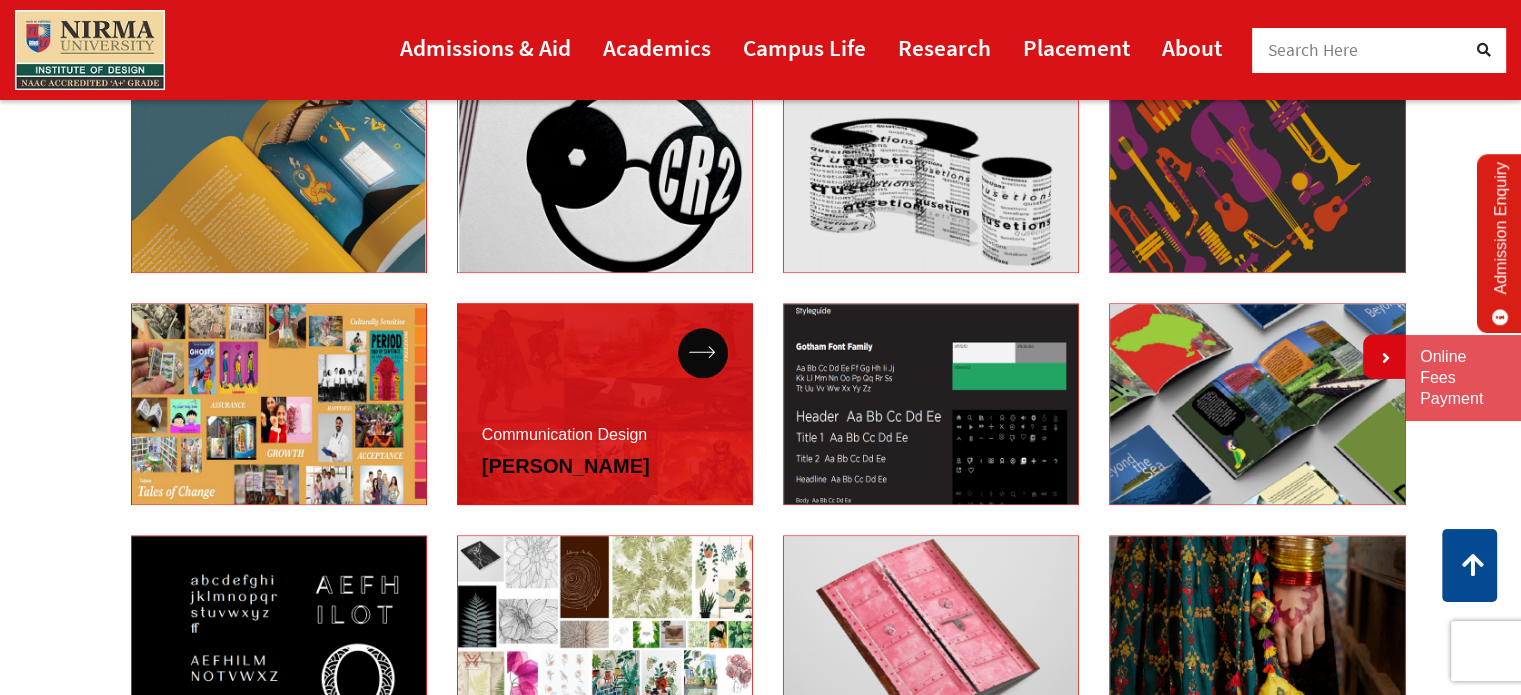 scroll, scrollTop: 1750, scrollLeft: 0, axis: vertical 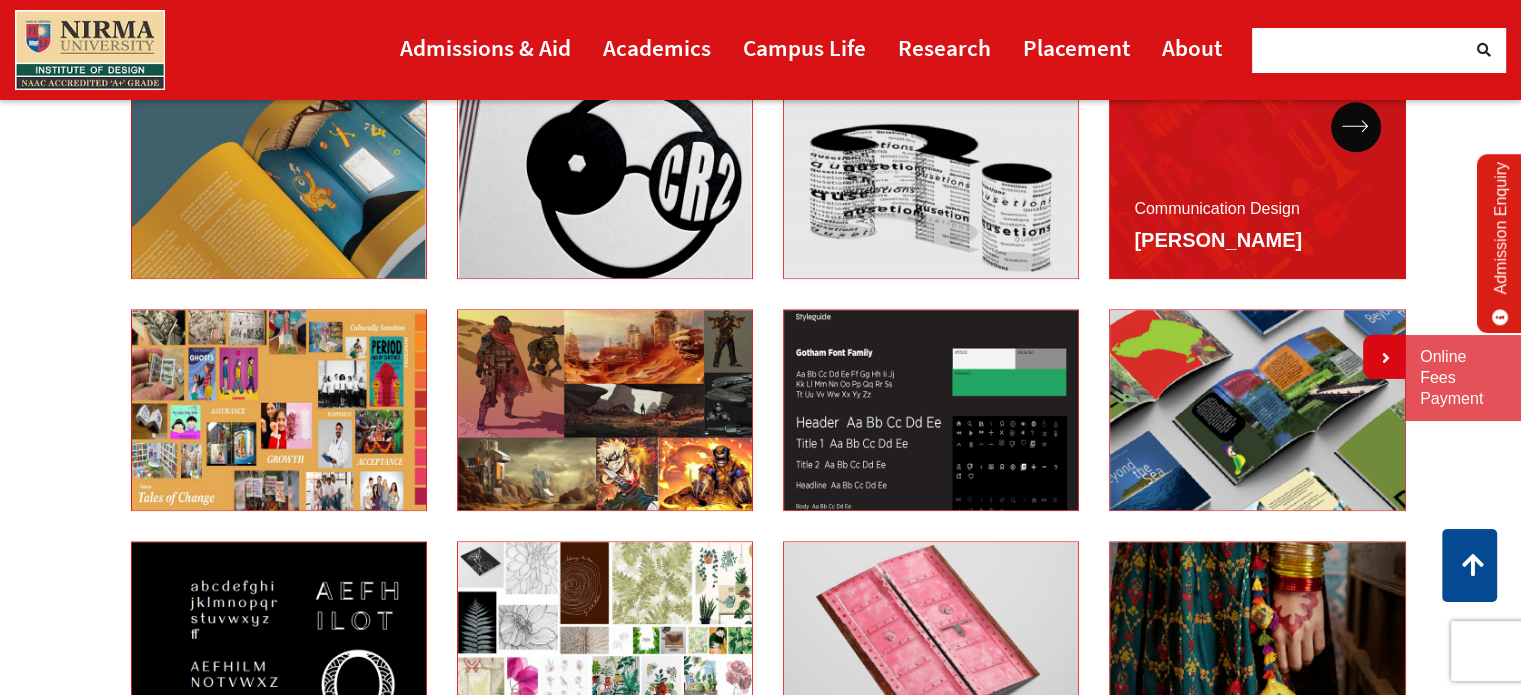 click on "Communication Design Prachi Shethji" at bounding box center [1257, 178] 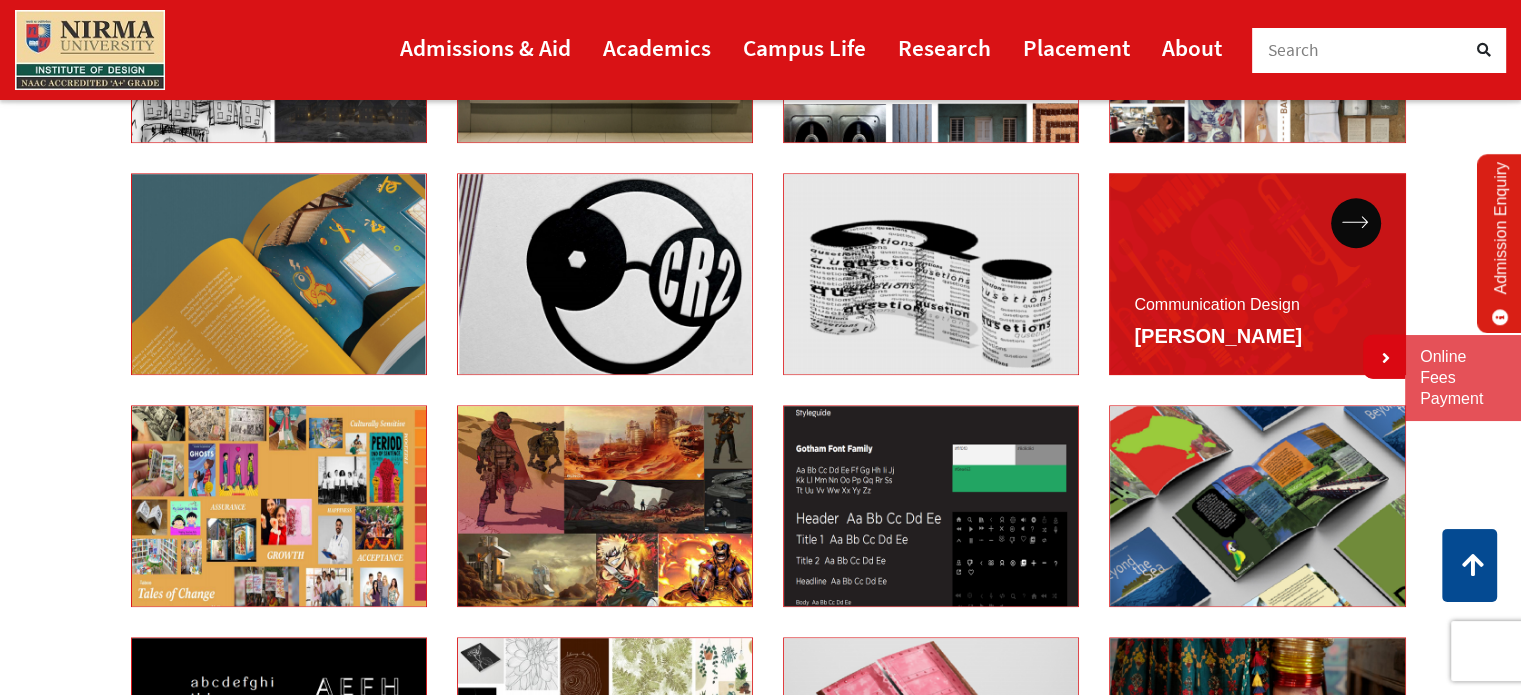 scroll, scrollTop: 1650, scrollLeft: 0, axis: vertical 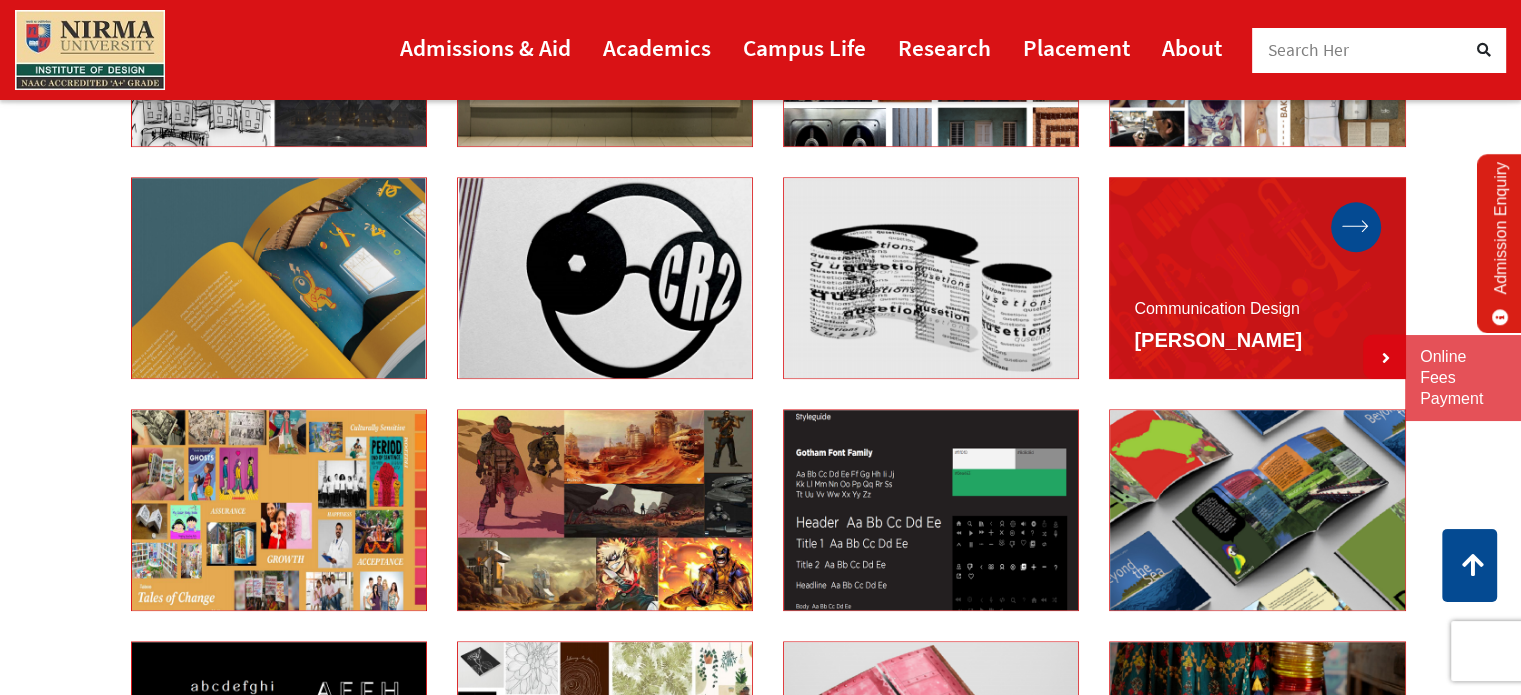 click at bounding box center (1356, 227) 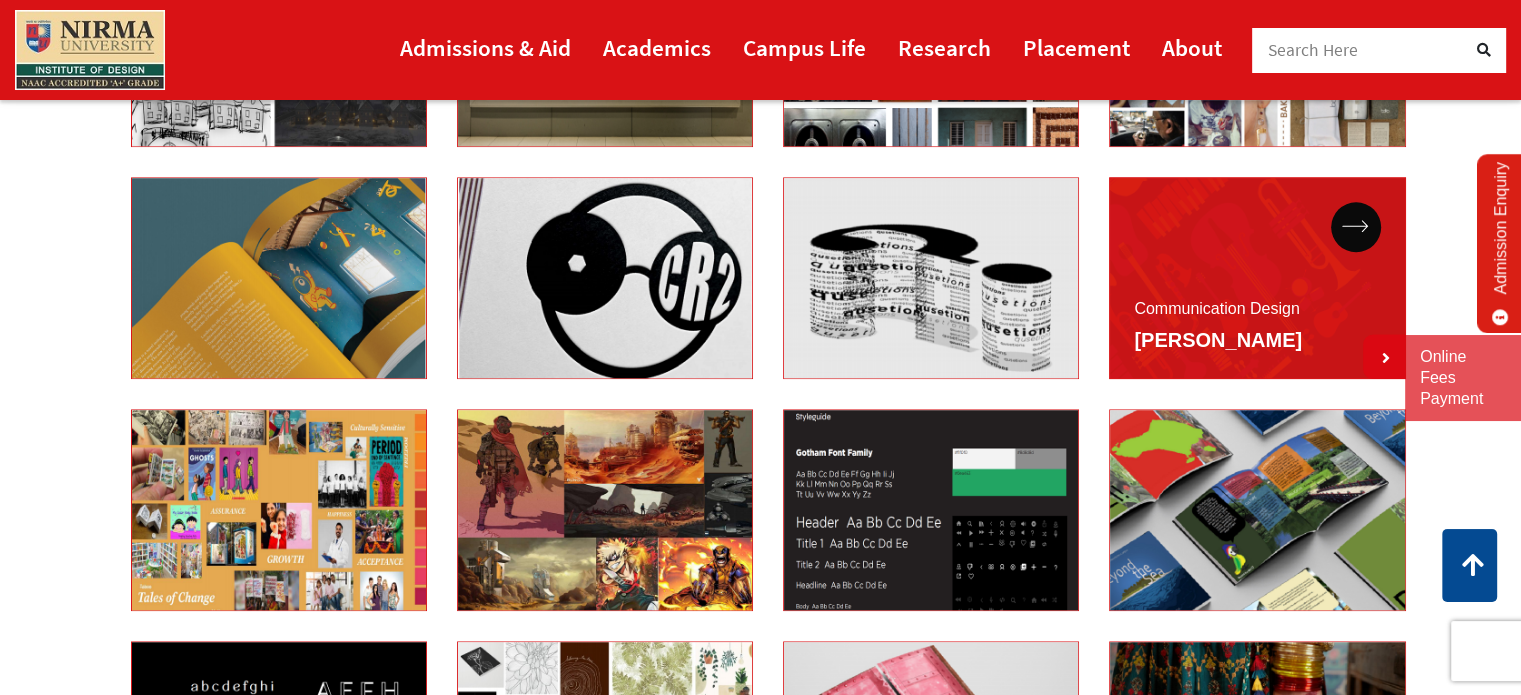 click on "Communication Design Prachi Shethji" at bounding box center (1257, 278) 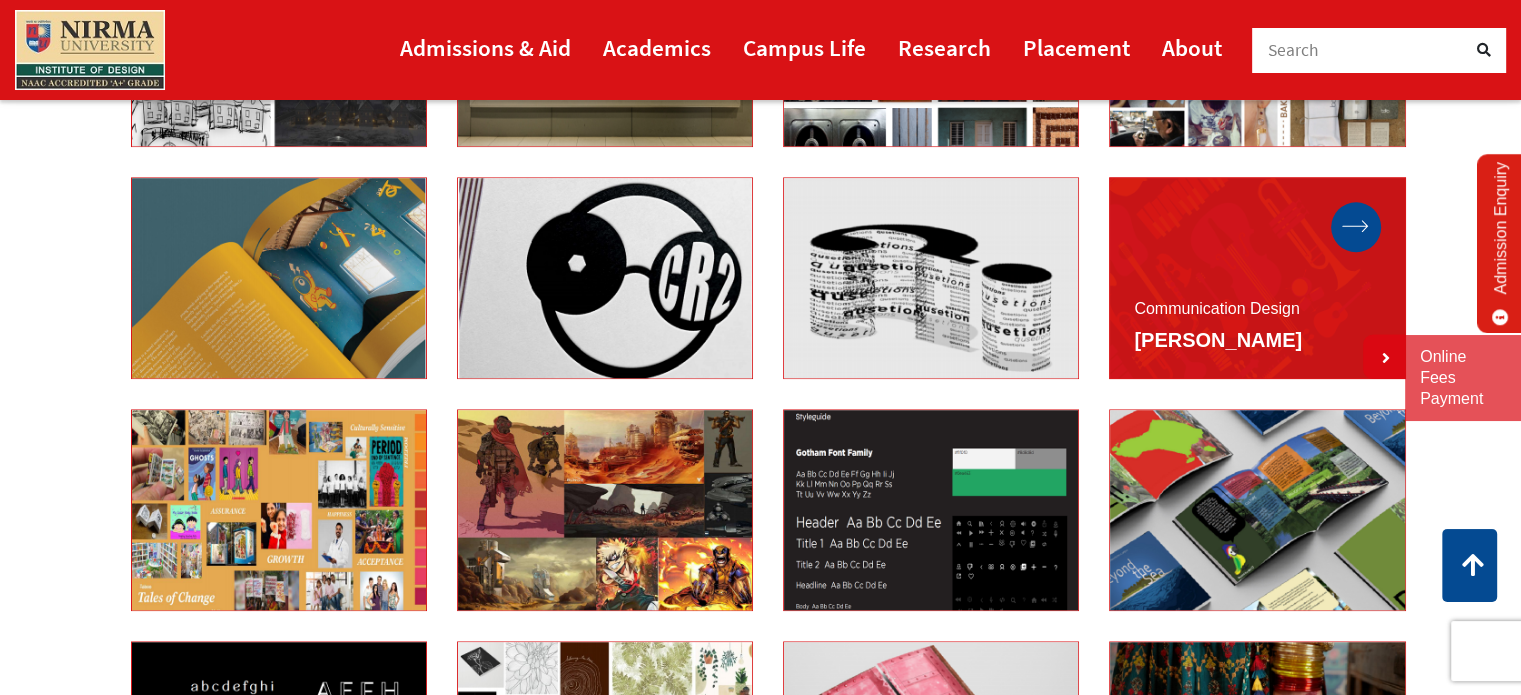 click at bounding box center (1356, 227) 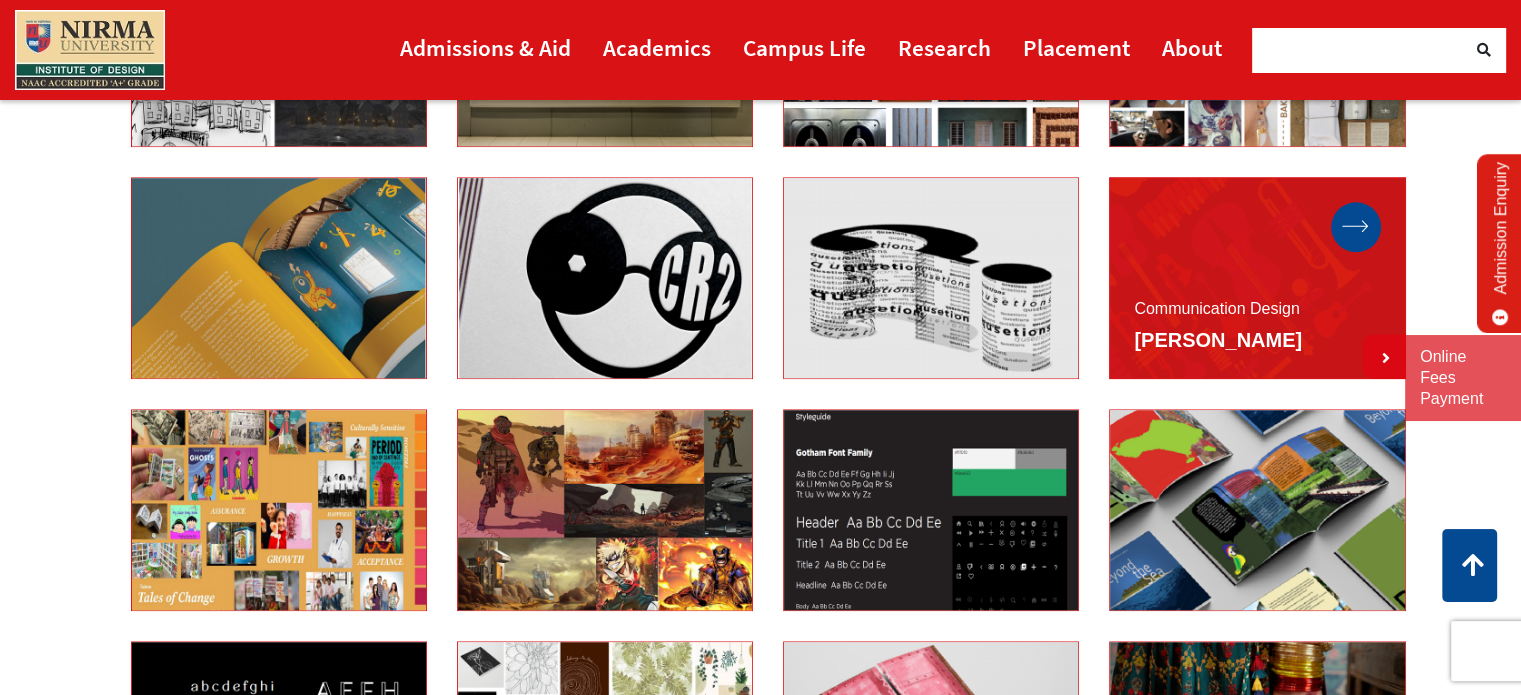 click at bounding box center (1356, 227) 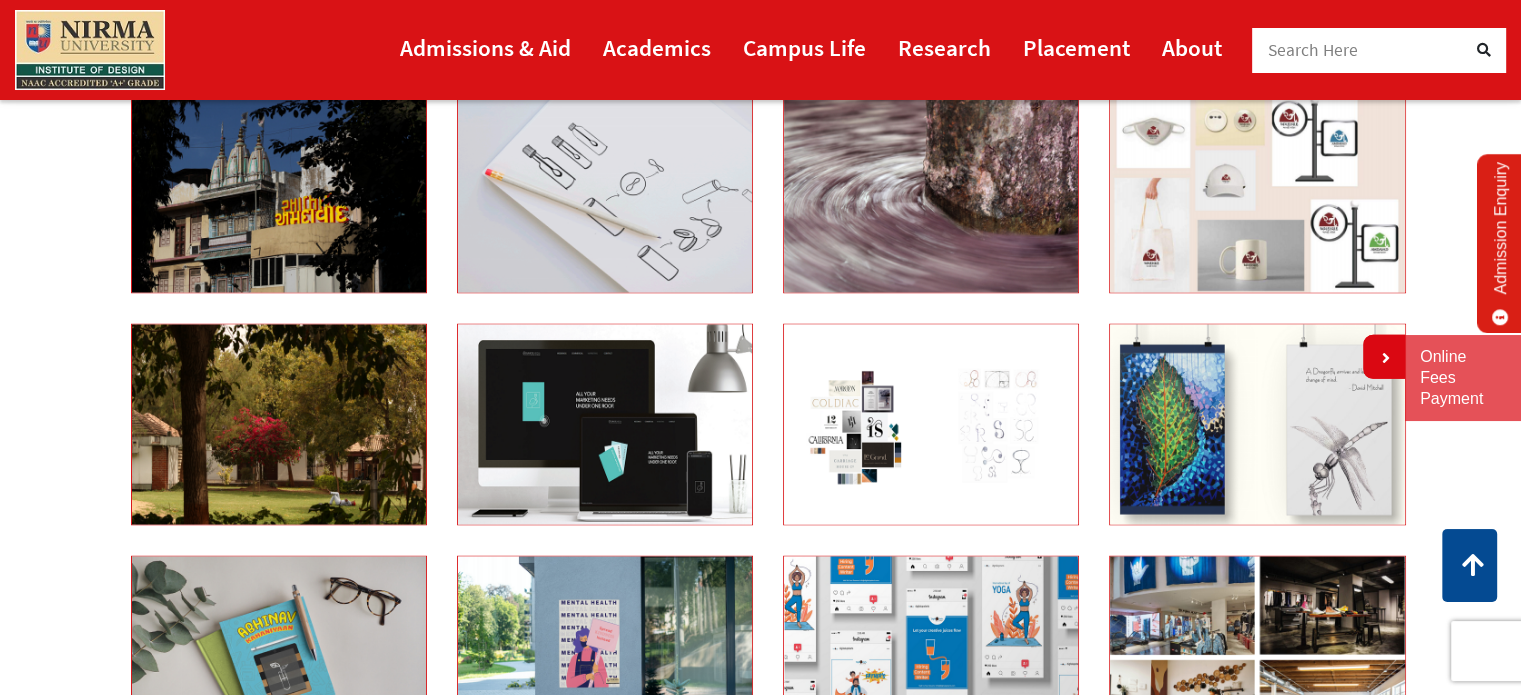 scroll, scrollTop: 3592, scrollLeft: 0, axis: vertical 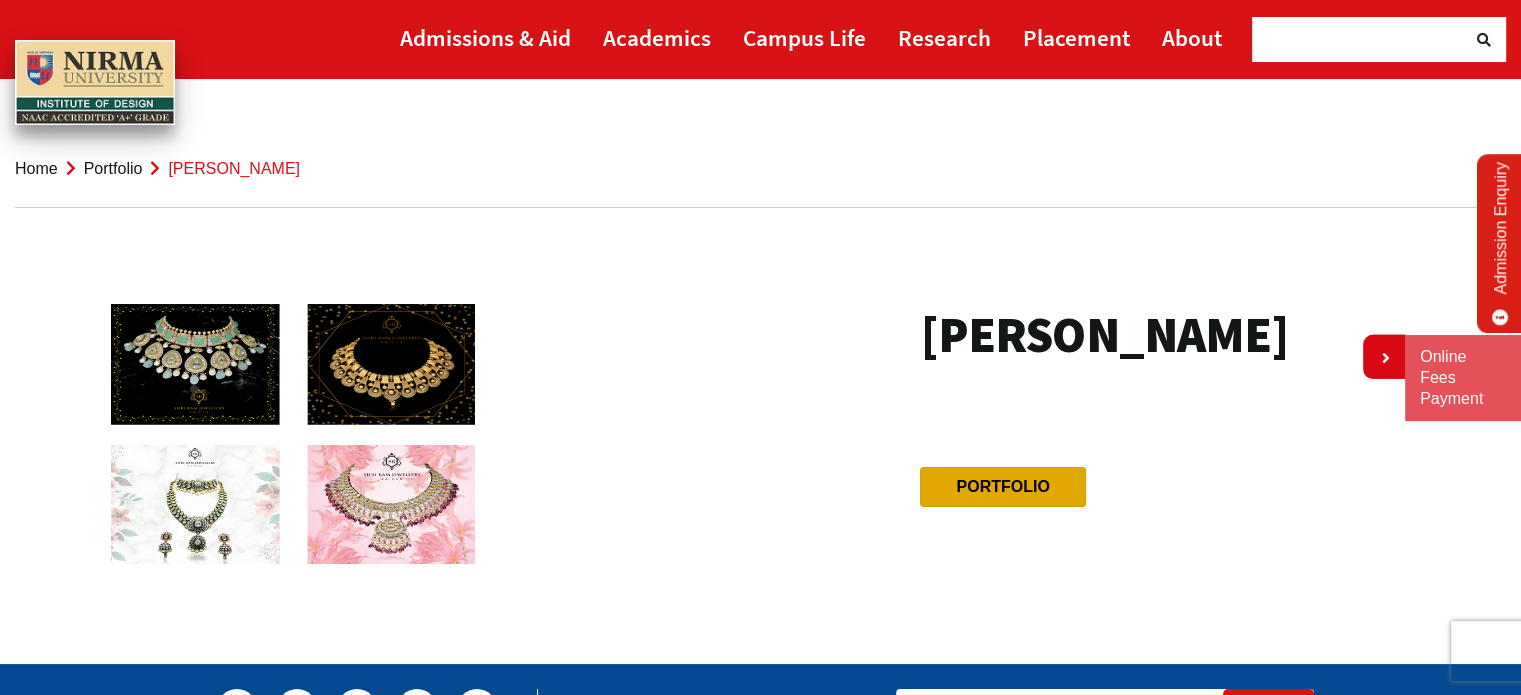 click on "Portfolio" at bounding box center (1002, 486) 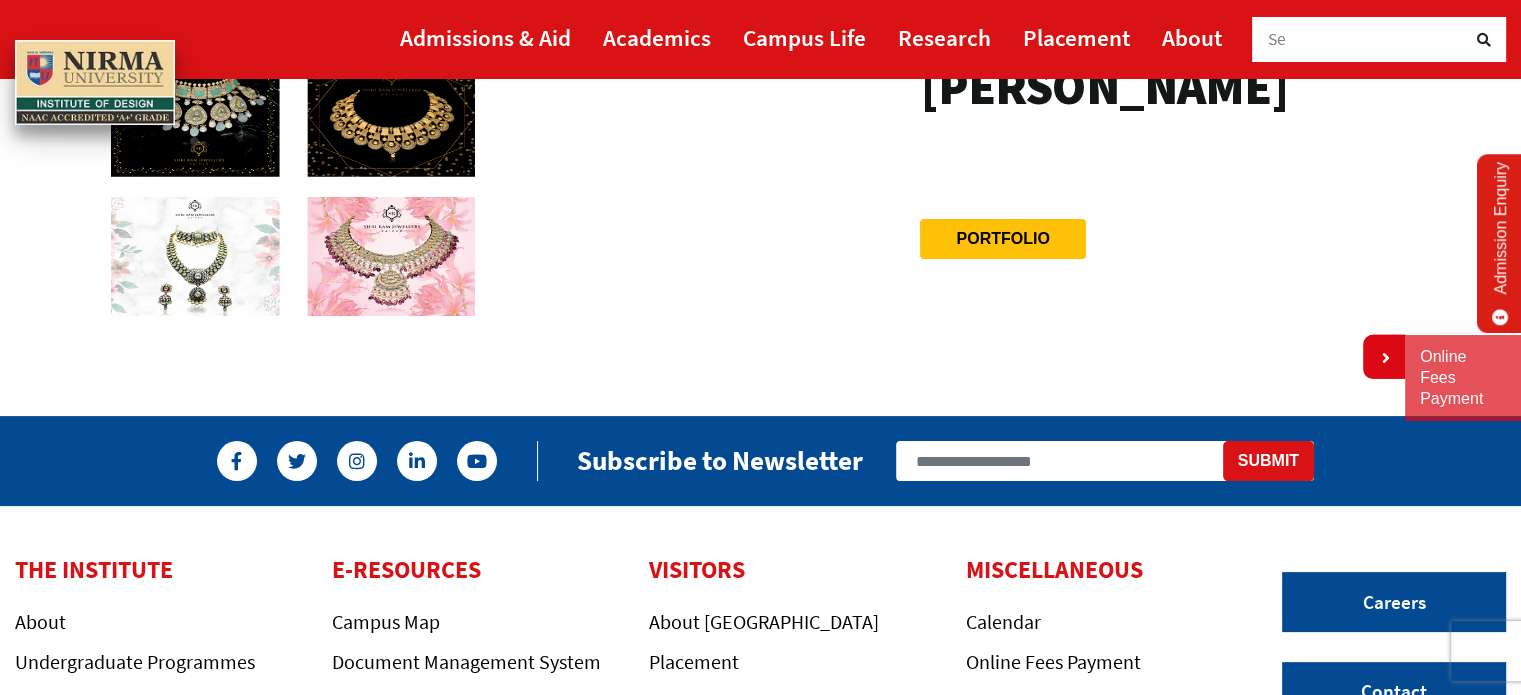 scroll, scrollTop: 0, scrollLeft: 0, axis: both 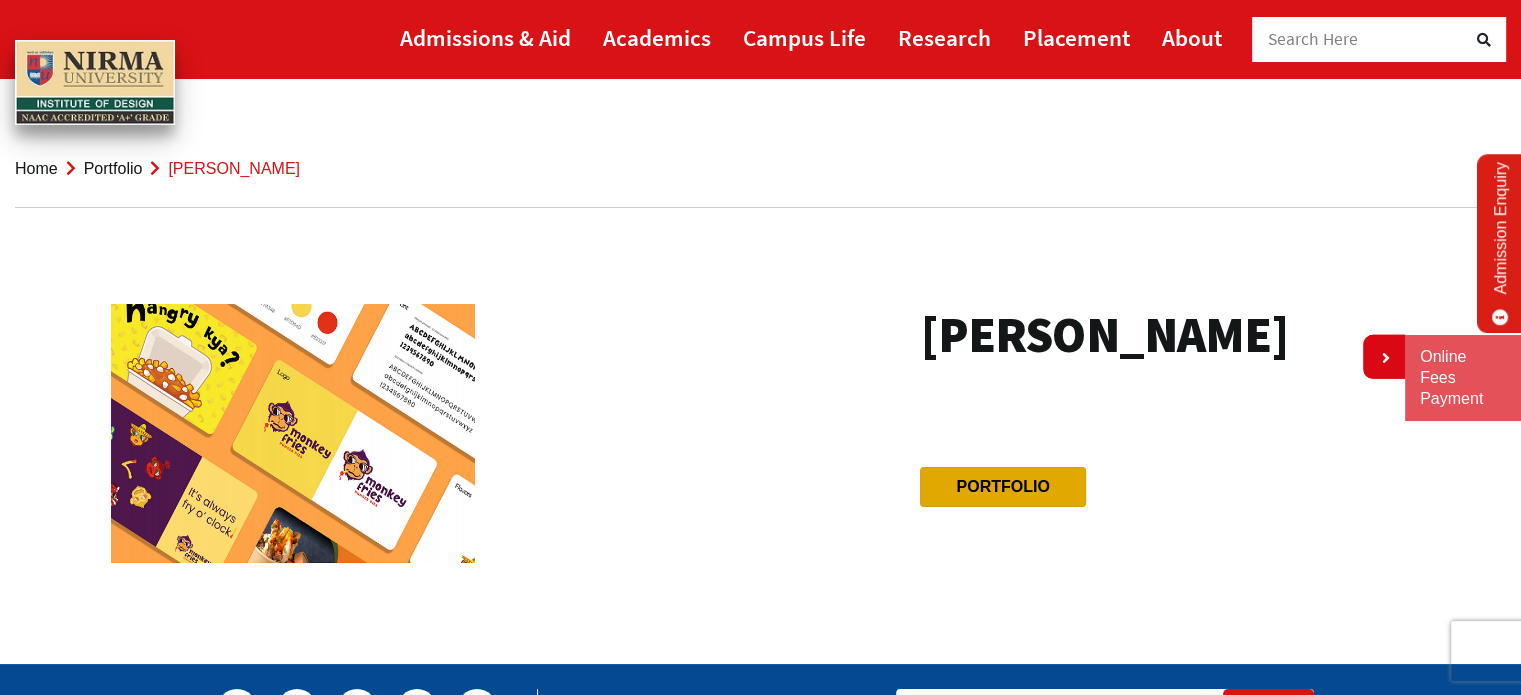 click on "Portfolio" at bounding box center (1002, 487) 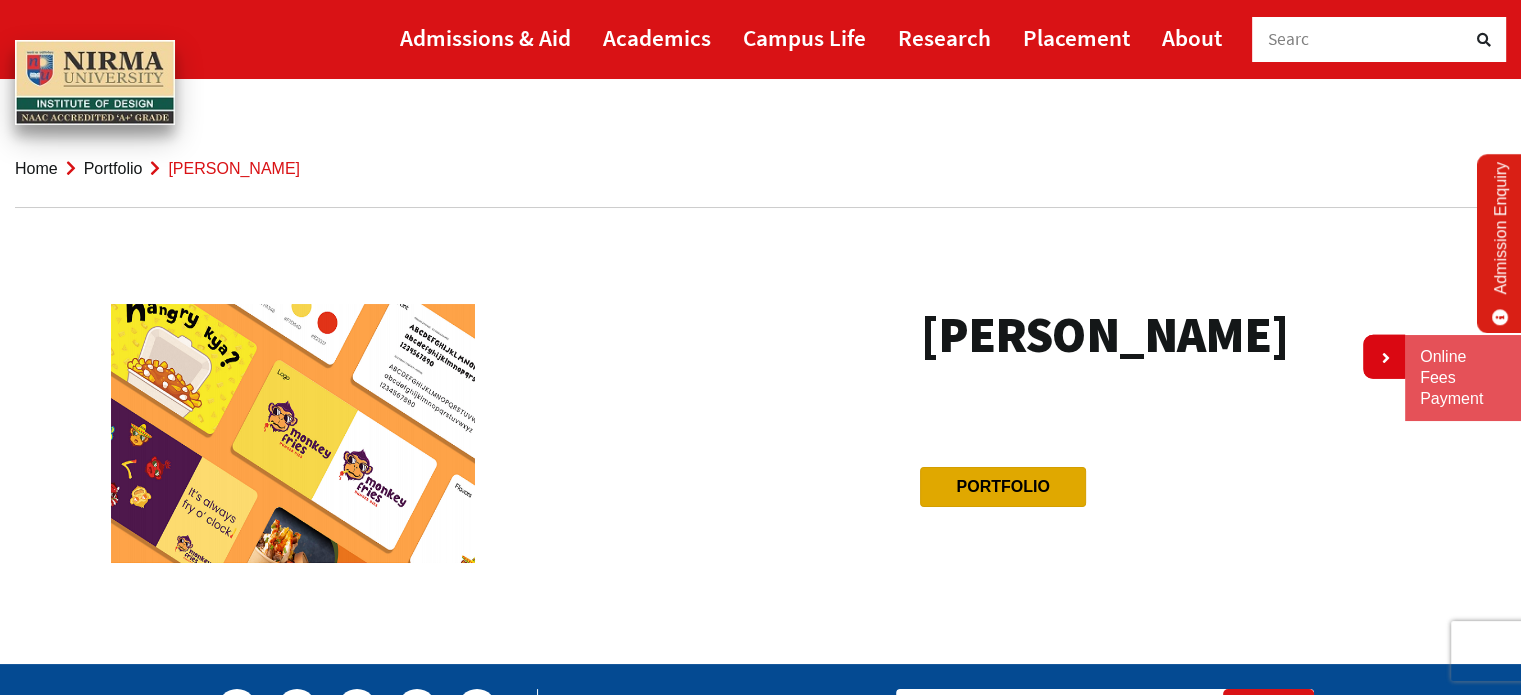 click on "Portfolio" at bounding box center [1002, 486] 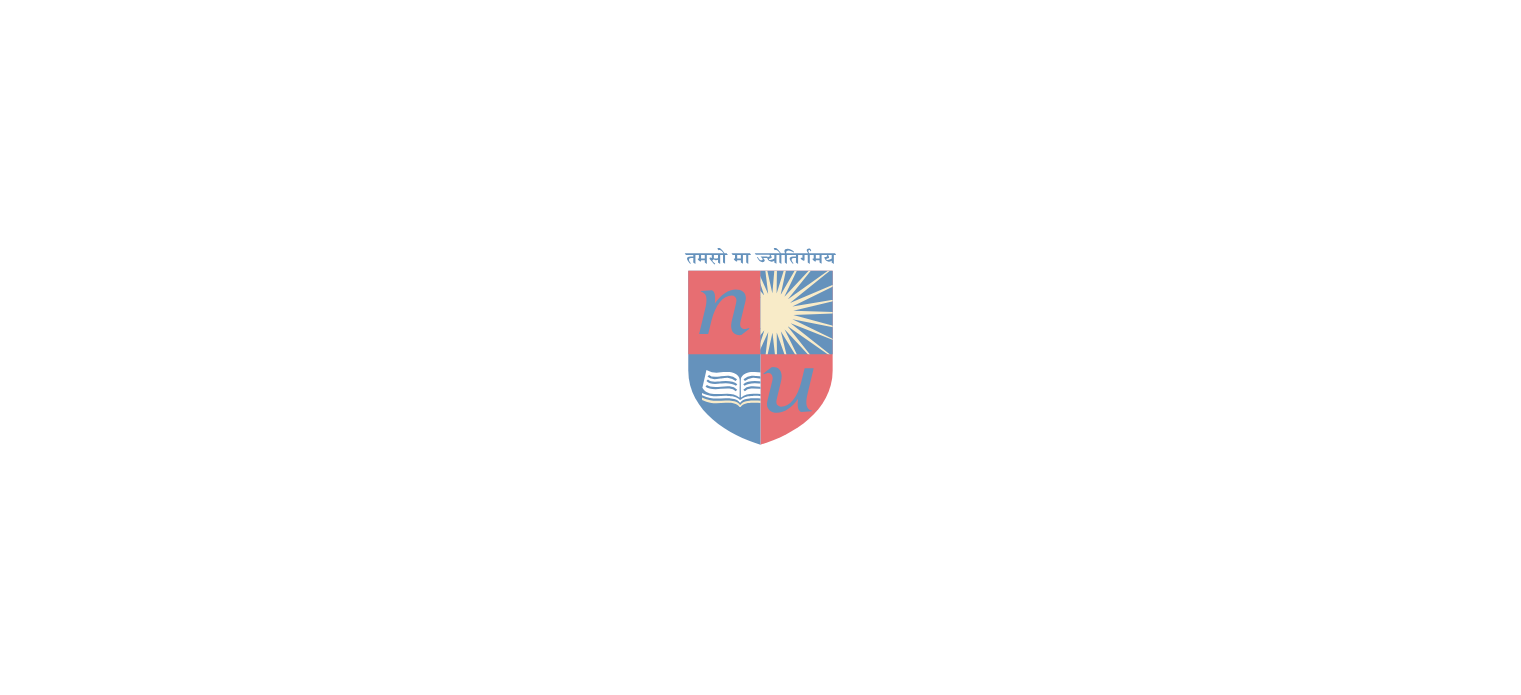 scroll, scrollTop: 0, scrollLeft: 0, axis: both 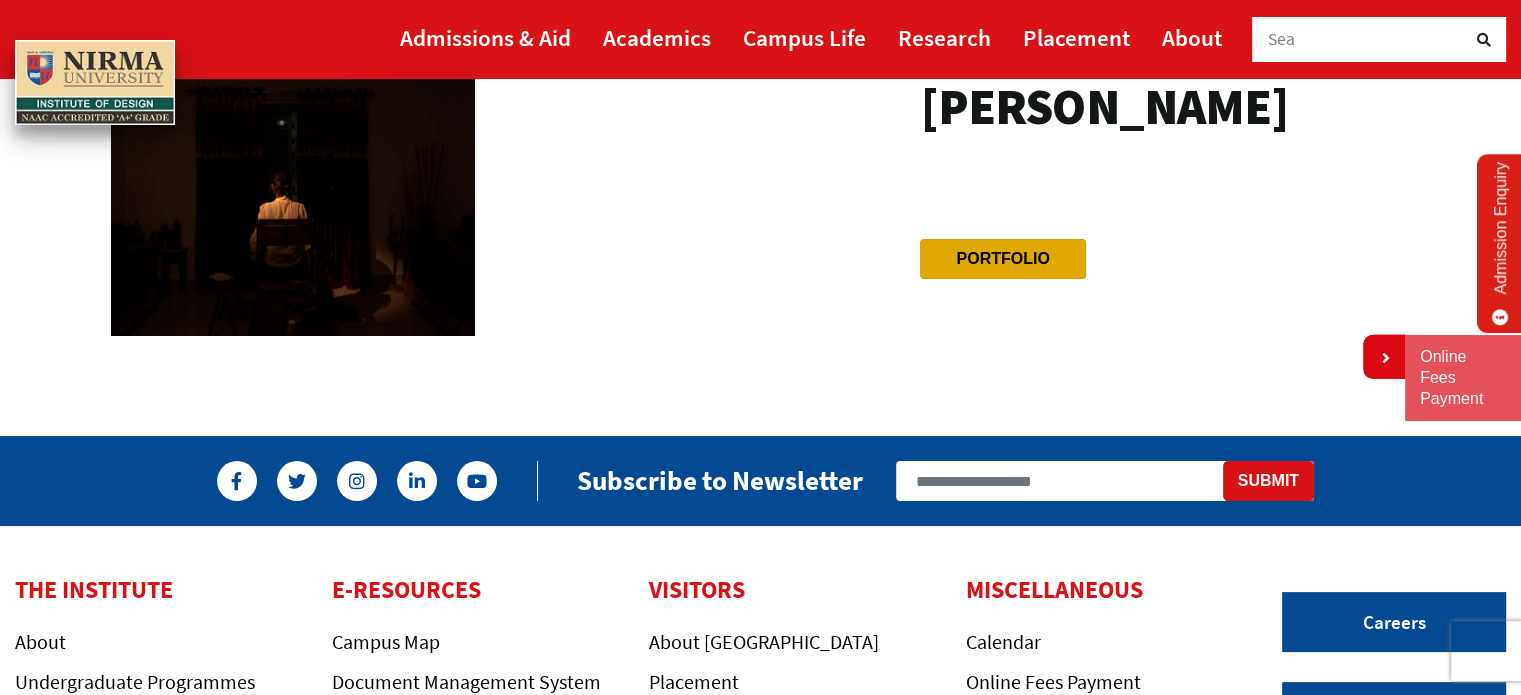 click on "Portfolio" at bounding box center (1002, 259) 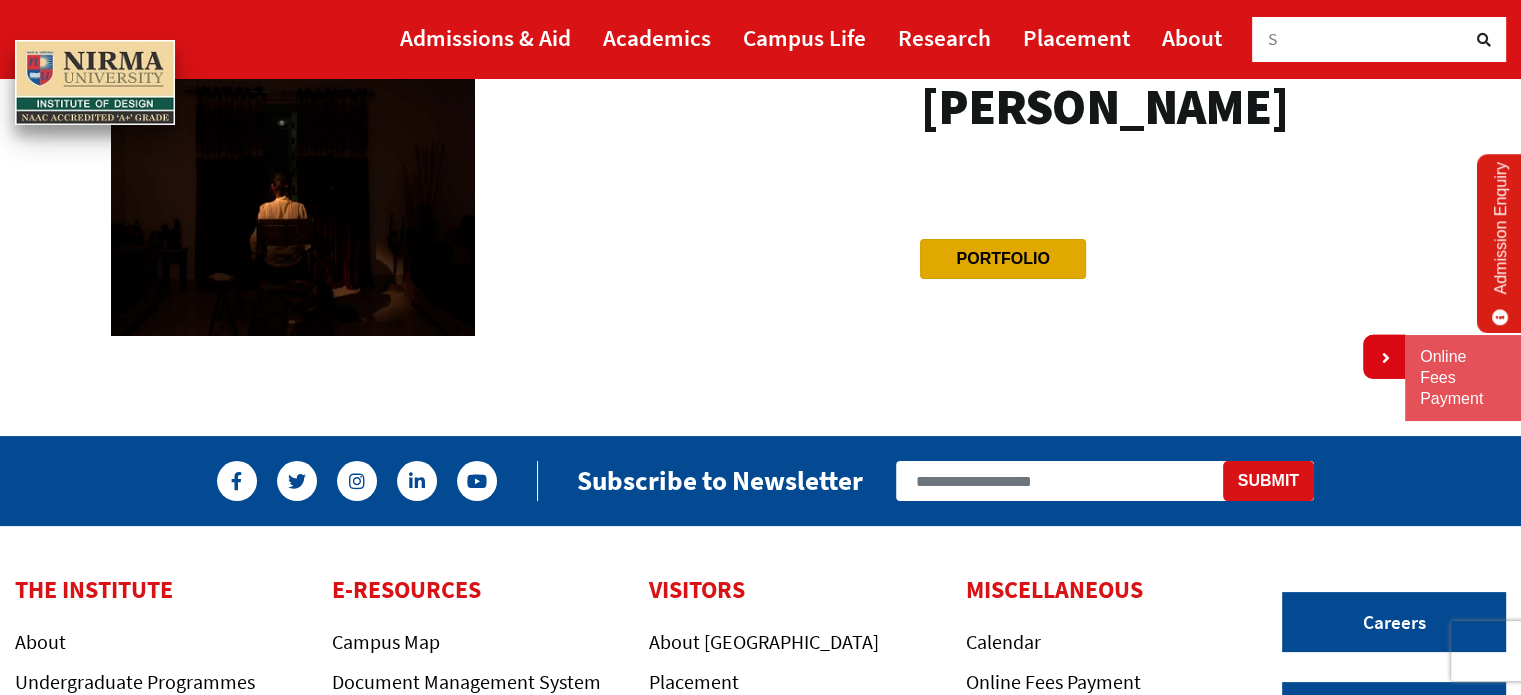 click on "Portfolio" at bounding box center [1002, 258] 